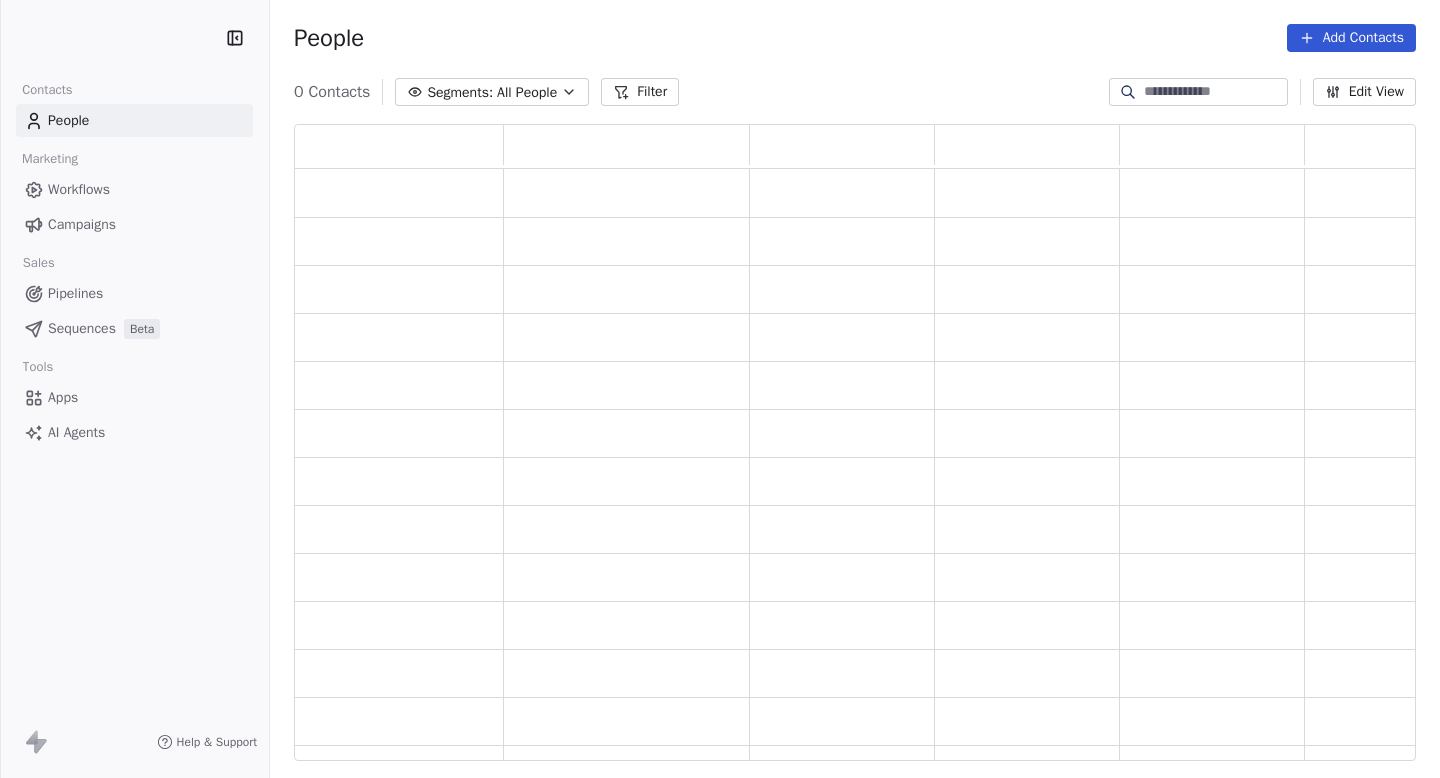 scroll, scrollTop: 0, scrollLeft: 0, axis: both 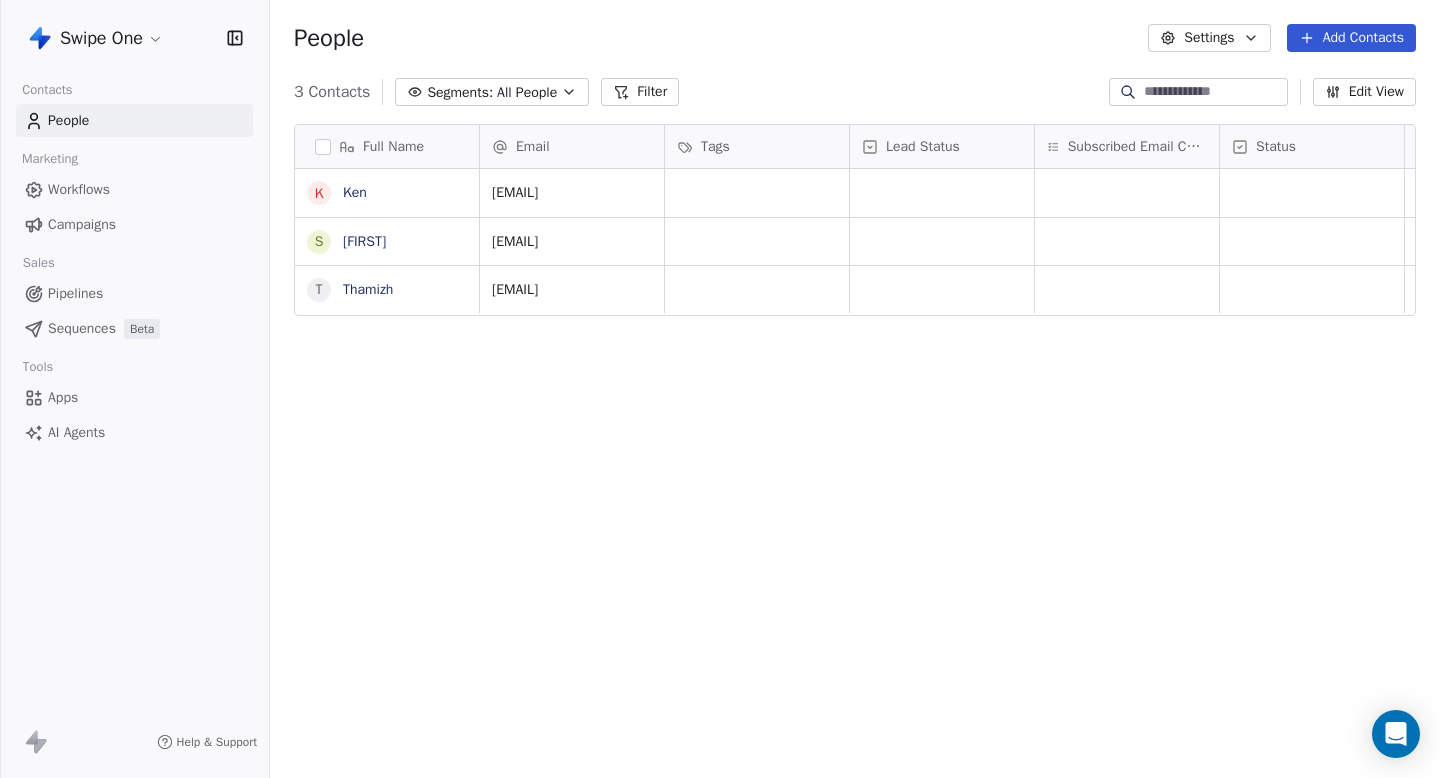 click on "Full Name K [FIRST] S [FIRST] T [FIRST] Email Tags Lead Status Subscribed Email Categories Status [EMAIL] [EMAIL] [EMAIL]
To pick up a draggable item, press the space bar.
While dragging, use the arrow keys to move the item.
Press space again to drop the item in its new position, or press escape to cancel." at bounding box center [855, 450] 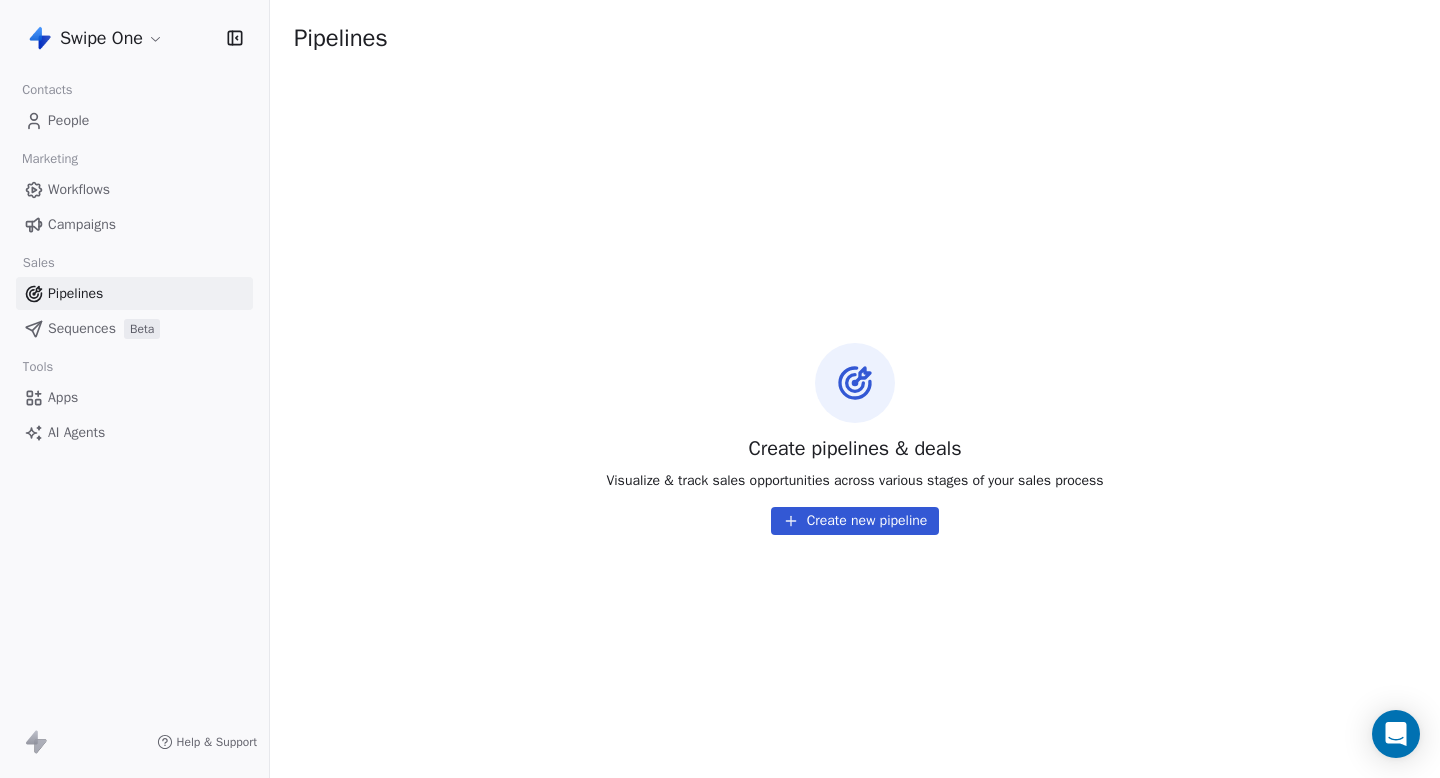 click on "Create new pipeline" at bounding box center [855, 521] 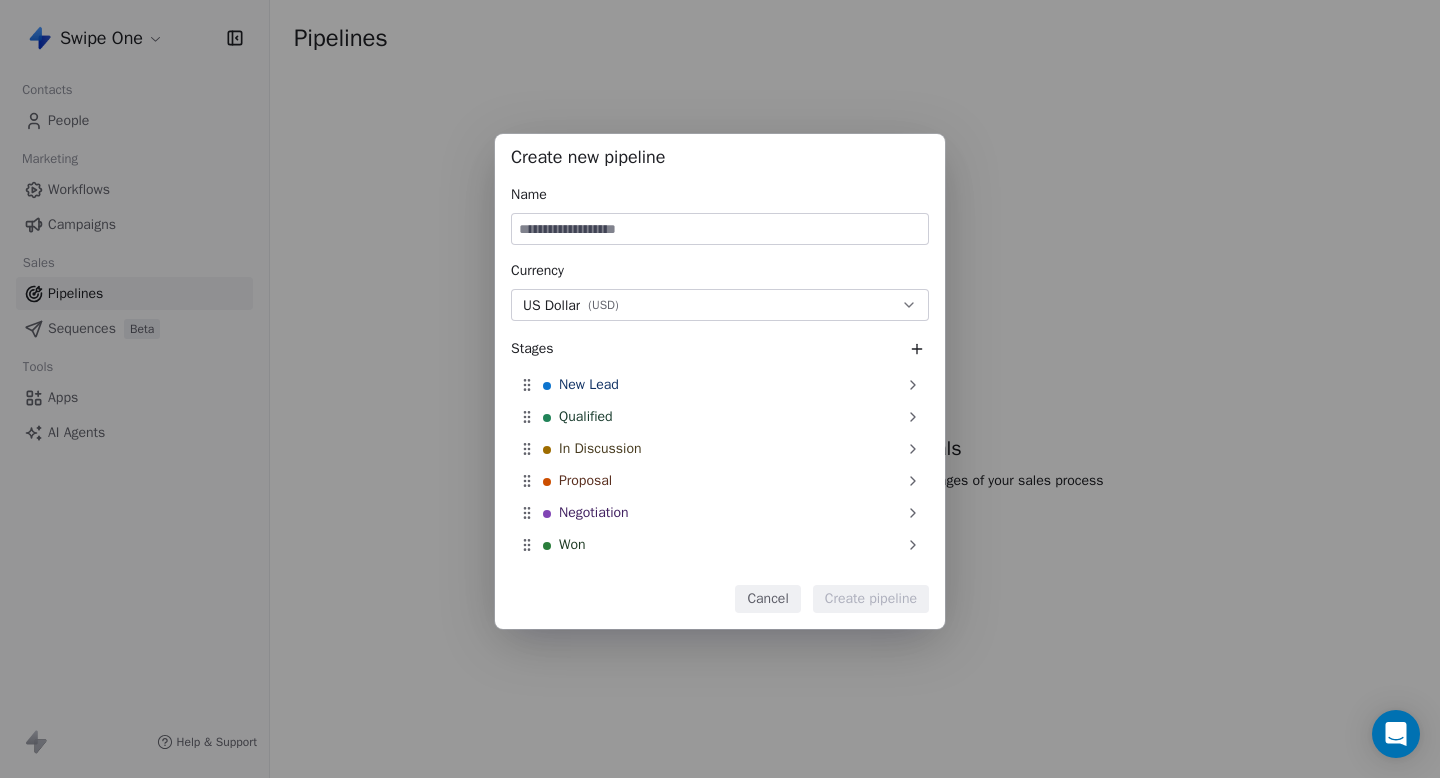 click on "Create new pipeline Name Currency US Dollar ( USD ) Stages New Lead Qualified In Discussion Proposal Negotiation Won Lost
To pick up a draggable item, press the space bar.
While dragging, use the arrow keys to move the item.
Press space again to drop the item in its new position, or press escape to cancel.
Cancel Create pipeline" at bounding box center [720, 389] 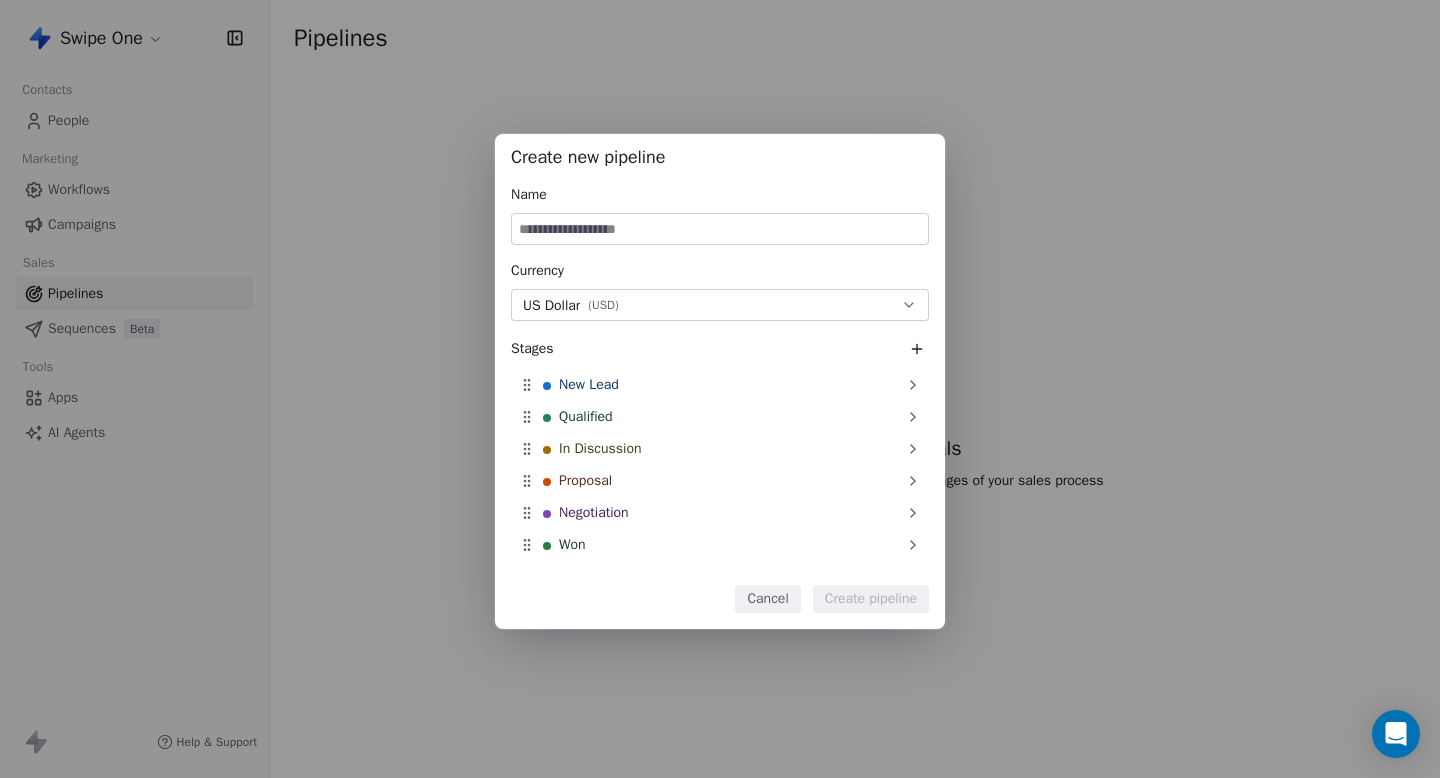 click on "Cancel" at bounding box center (767, 599) 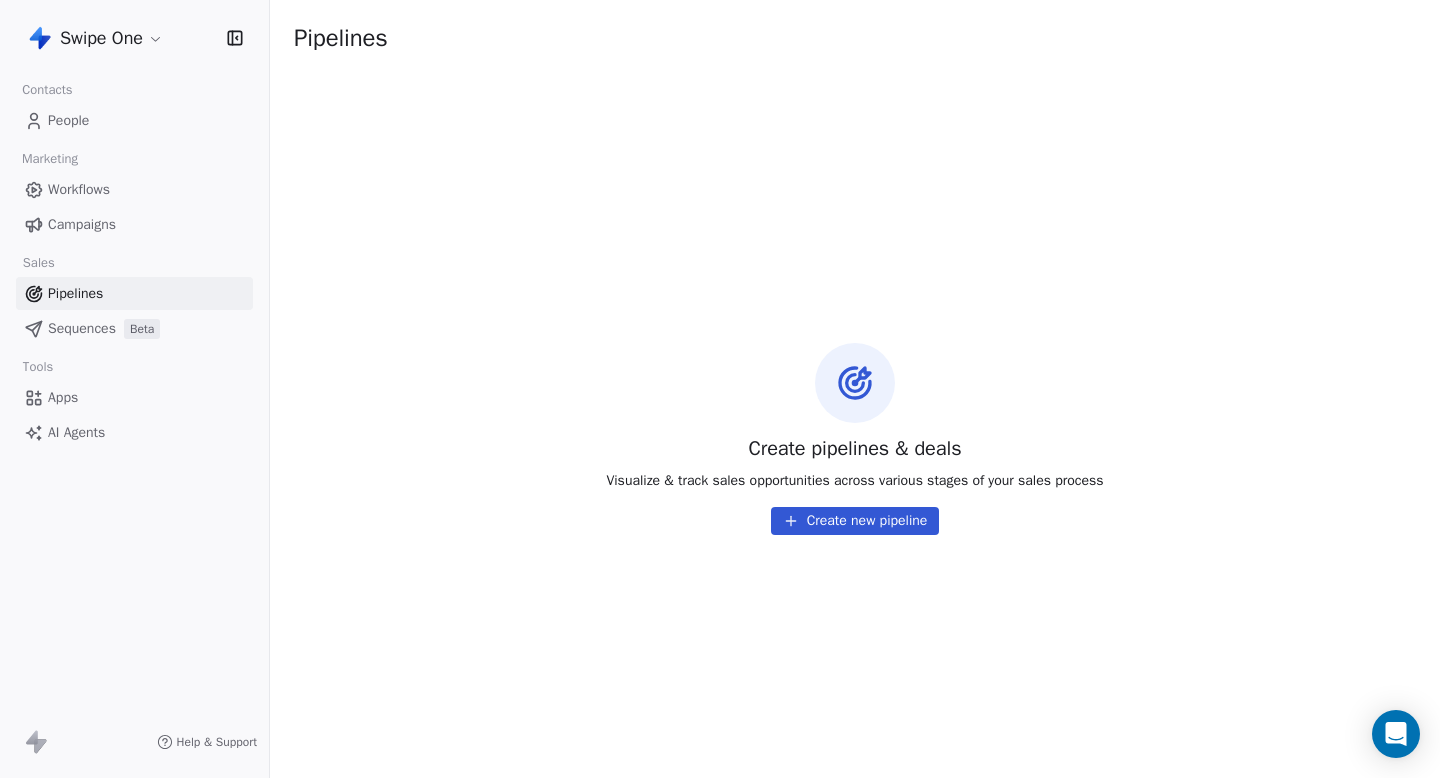 click on "Swipe One Contacts People Marketing Workflows Campaigns Sales Pipelines Sequences Beta Tools Apps AI Agents Help & Support Pipelines Create pipelines & deals Visualize & track sales opportunities across various stages of your sales process Create new pipeline" at bounding box center [720, 389] 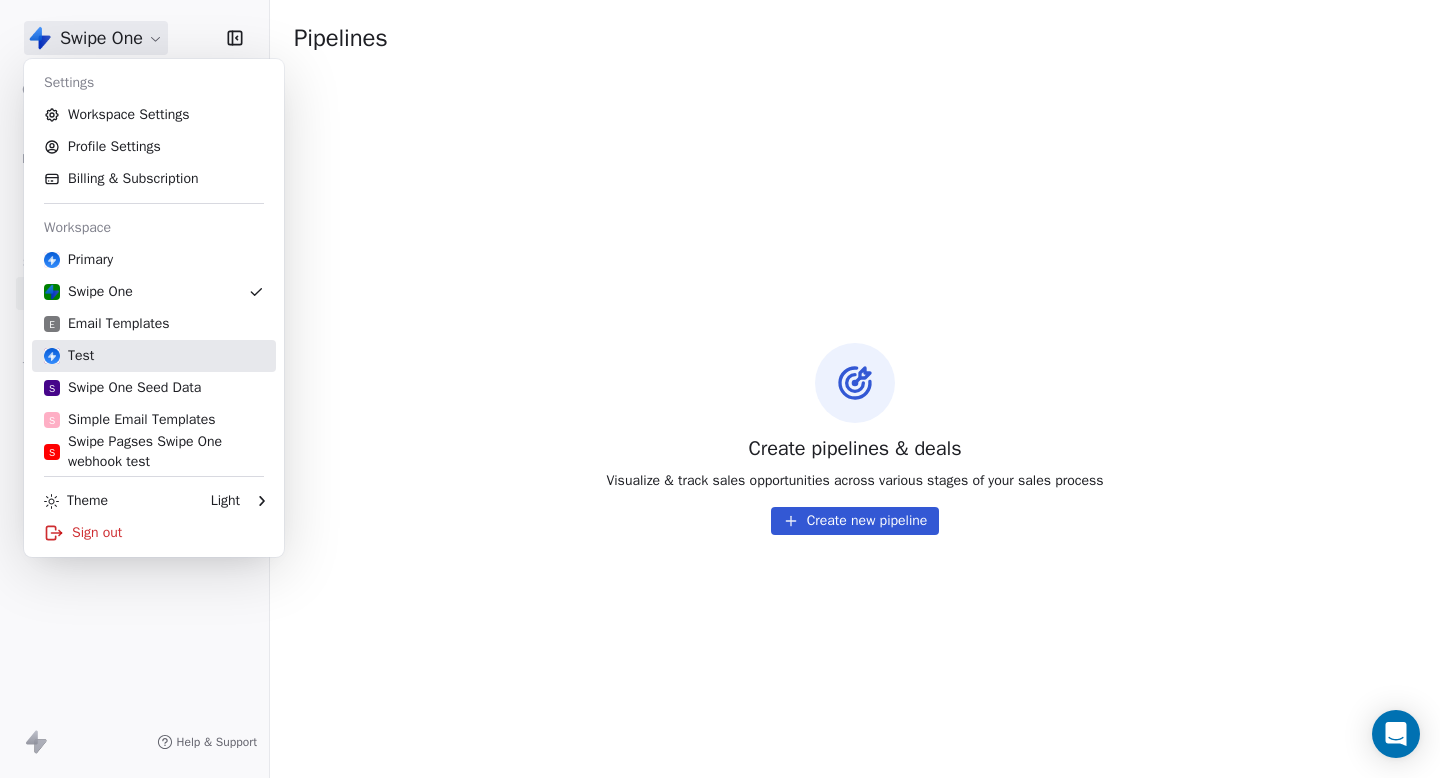 click on "Test" at bounding box center (154, 356) 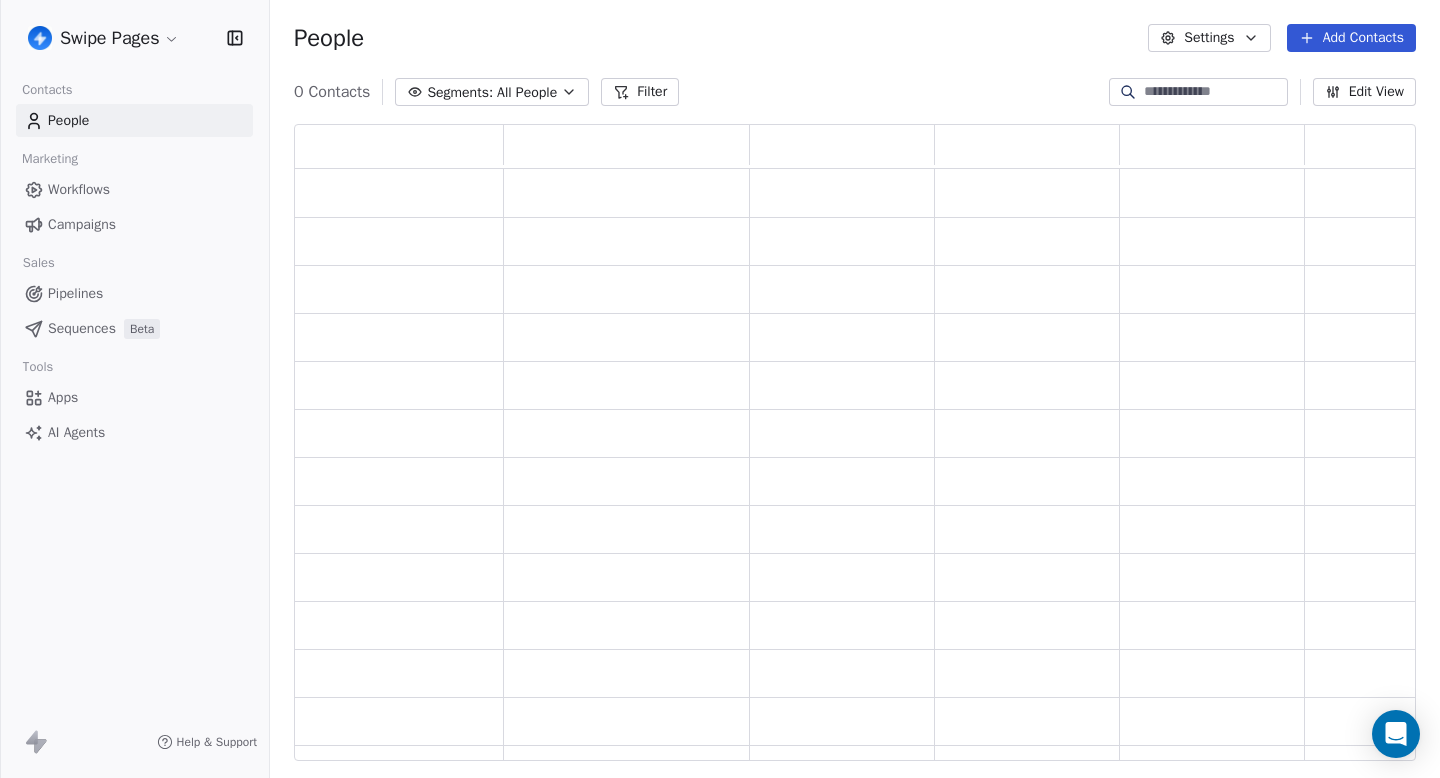 scroll, scrollTop: 1, scrollLeft: 1, axis: both 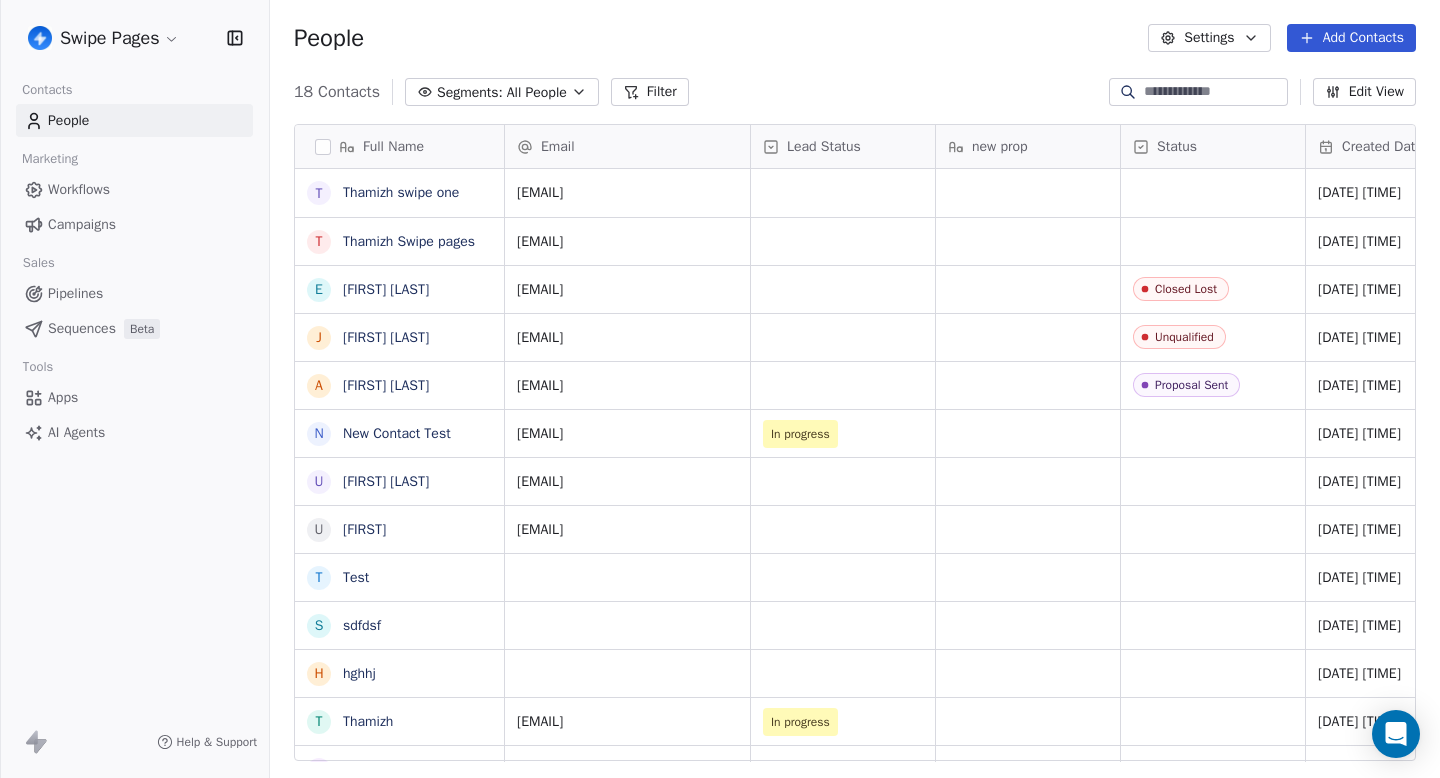 click on "Pipelines" at bounding box center [134, 293] 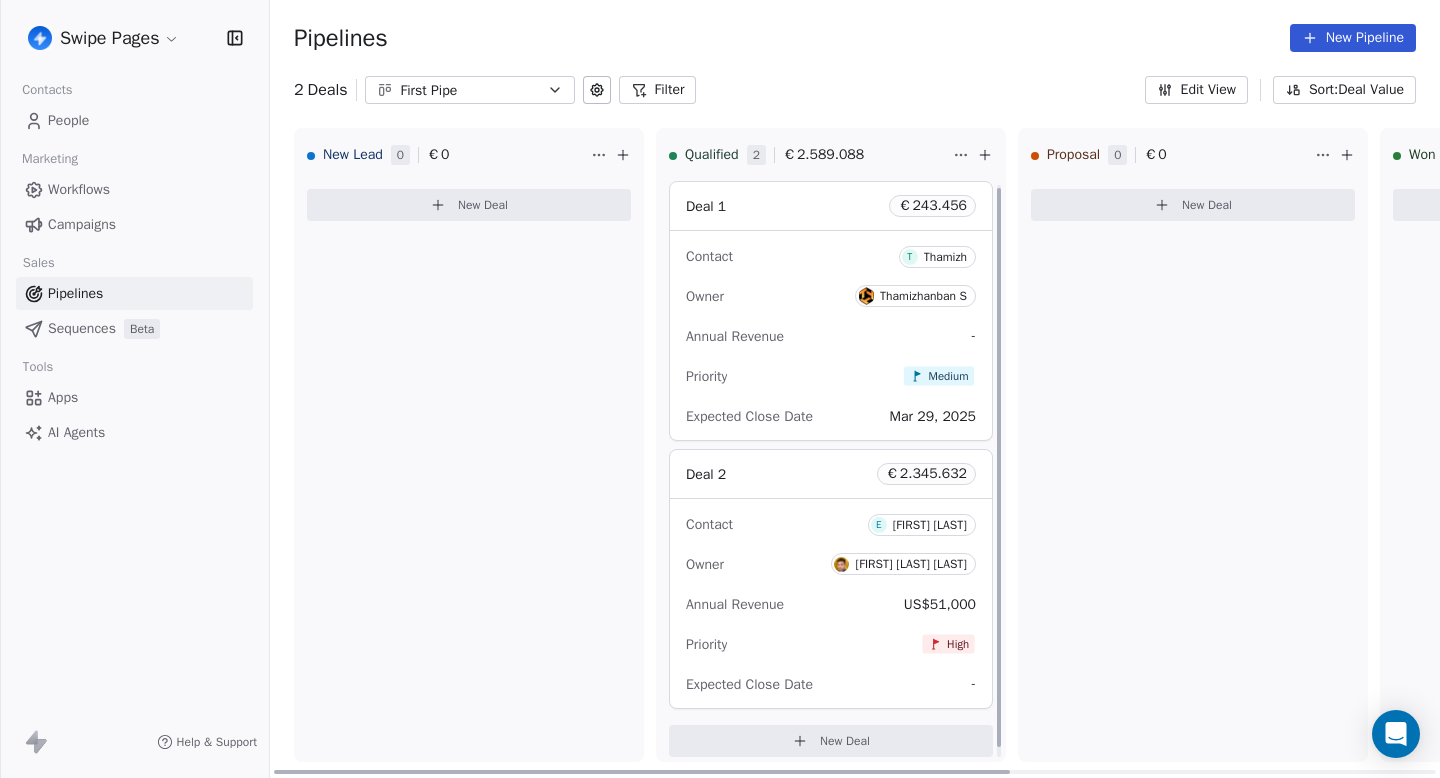 scroll, scrollTop: 13, scrollLeft: 0, axis: vertical 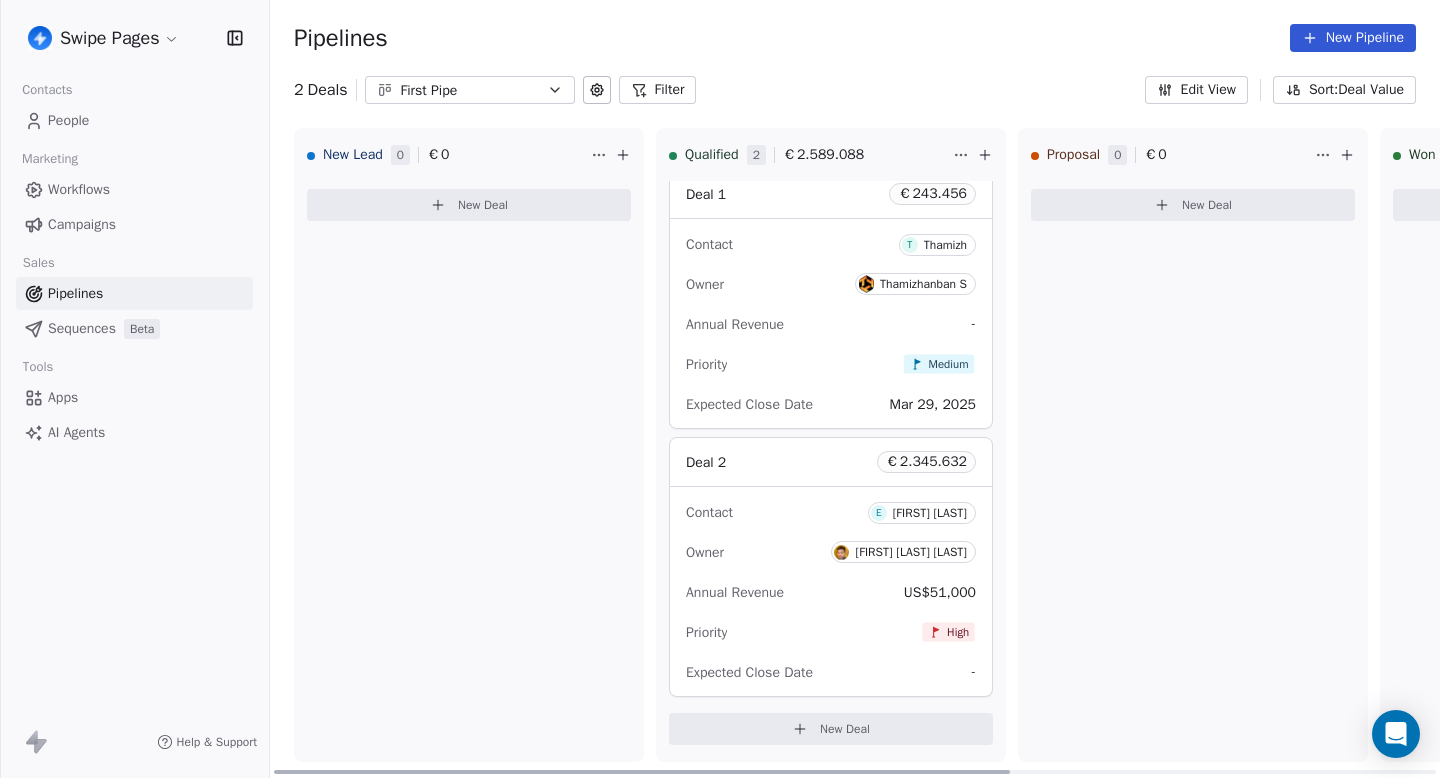 click on "Owner T [LAST] S" at bounding box center [831, 284] 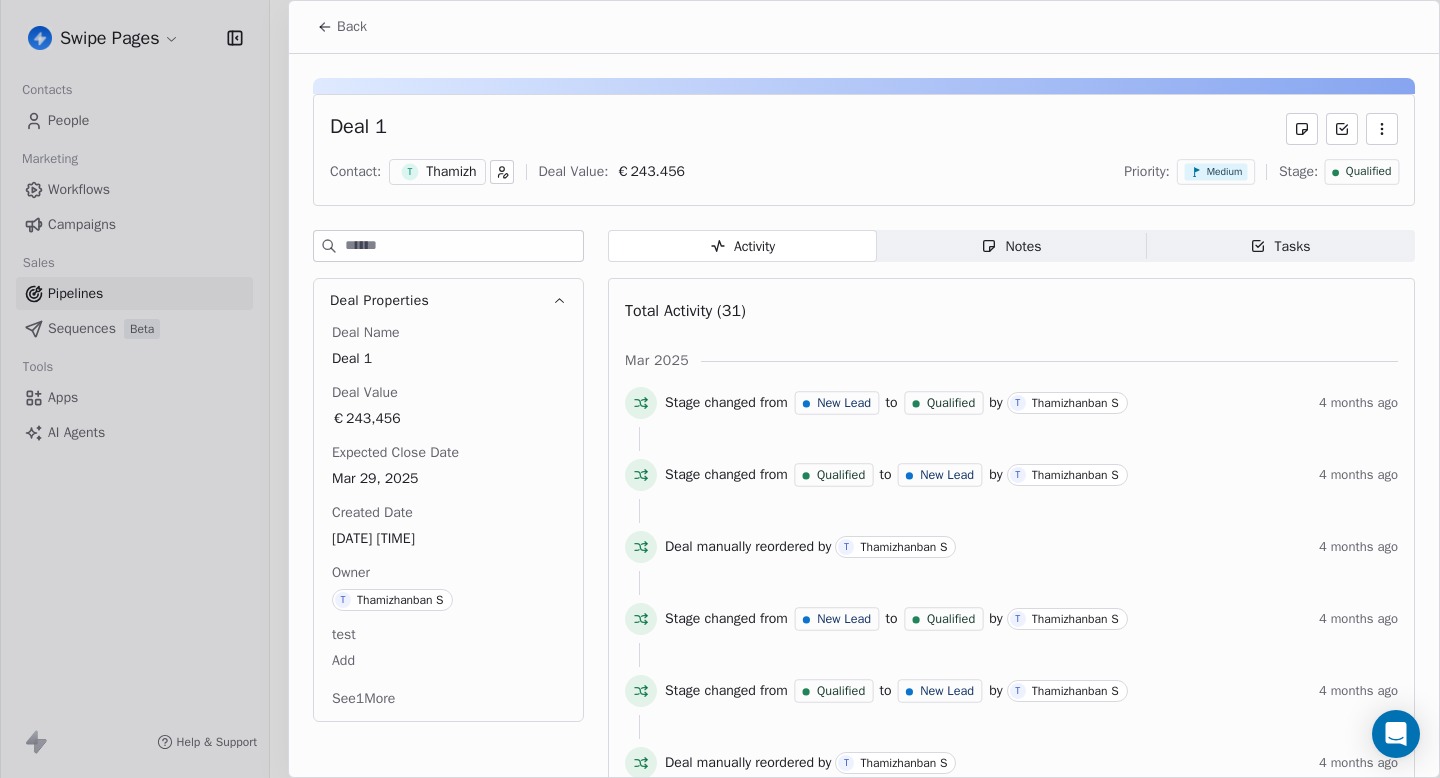 click on "Notes   Notes" at bounding box center (1011, 246) 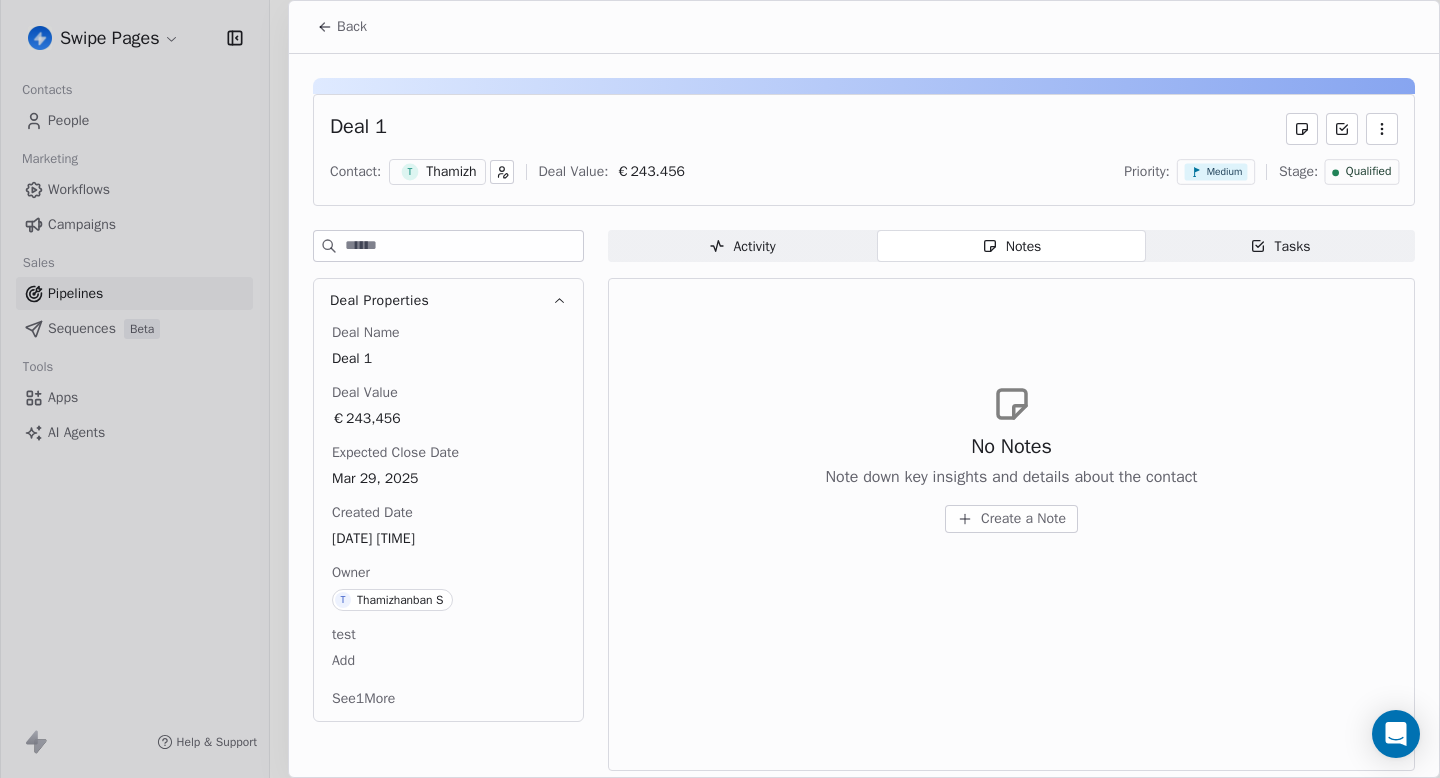 click on "Deal 1 Contact: T [FIRST] Deal Value: € 243.456 Priority: Medium Stage: Qualified Deal Properties Deal Name Deal 1 Deal Value €243,456 Expected Close Date [DATE] Created Date [DATE] [TIME] Owner T [FIRST] test Add See 1 More Activity Activity Notes Notes Tasks Tasks No Notes Note down key insights and details about the contact Create a Note" at bounding box center [864, 418] 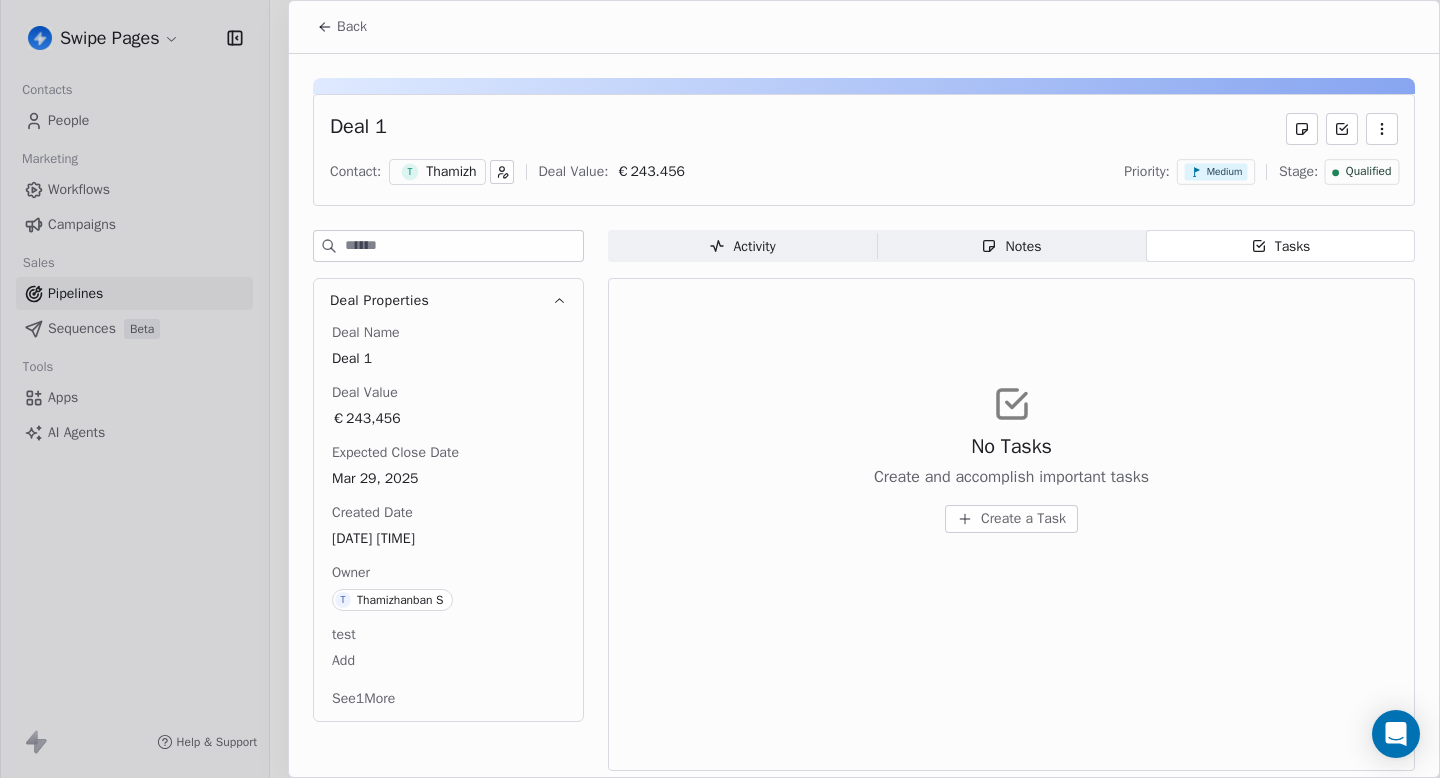 click on "Create a Task" at bounding box center (1023, 519) 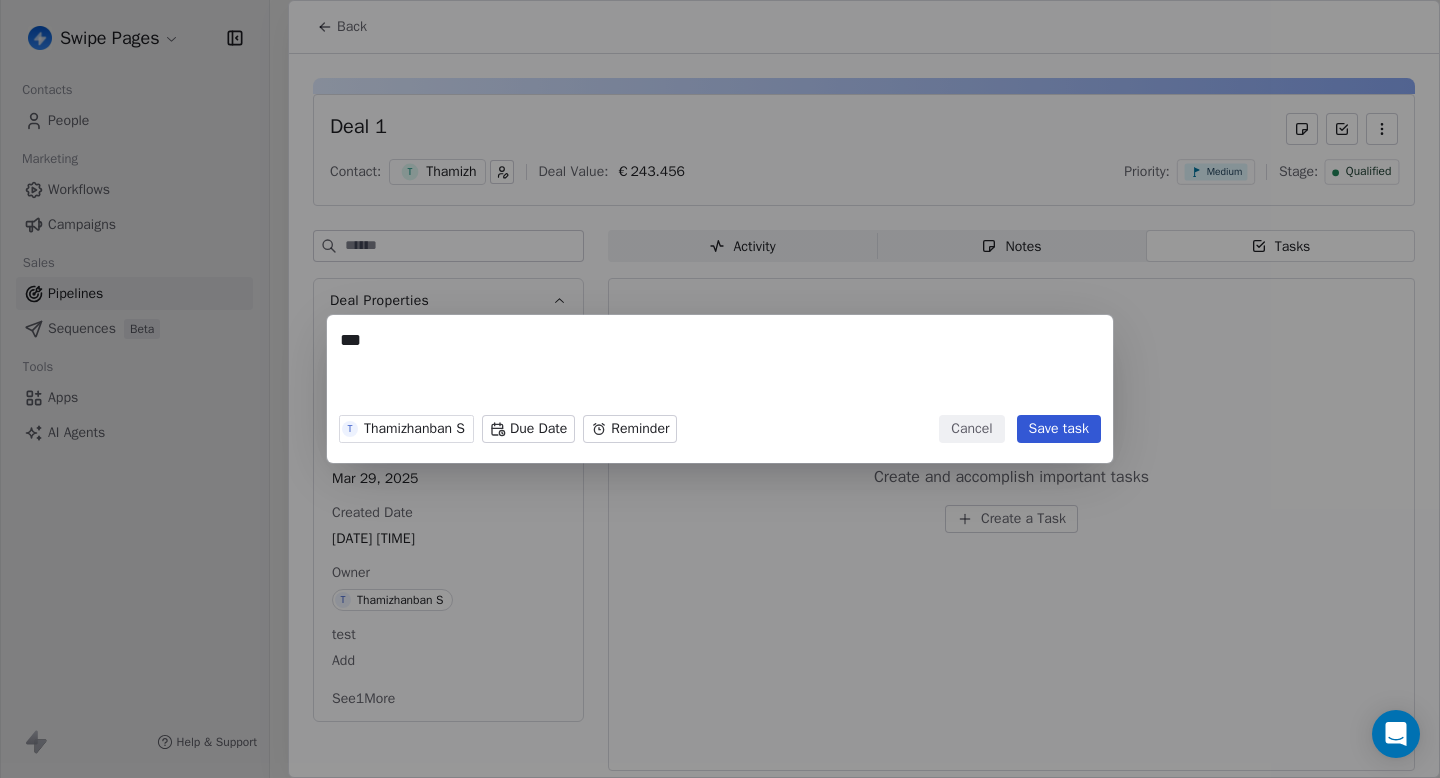 type on "***" 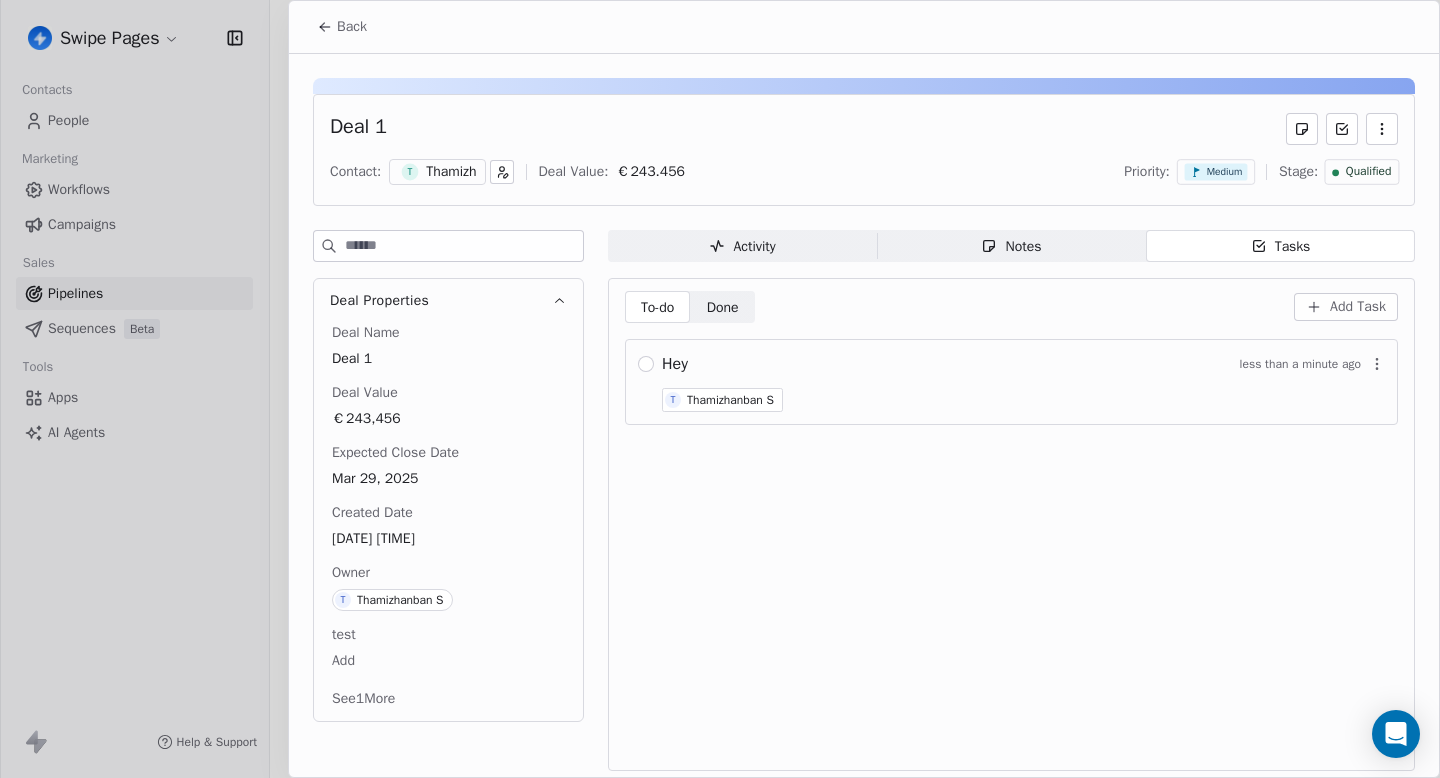 click on "Hey less than a minute ago T [LAST] S" at bounding box center [1023, 382] 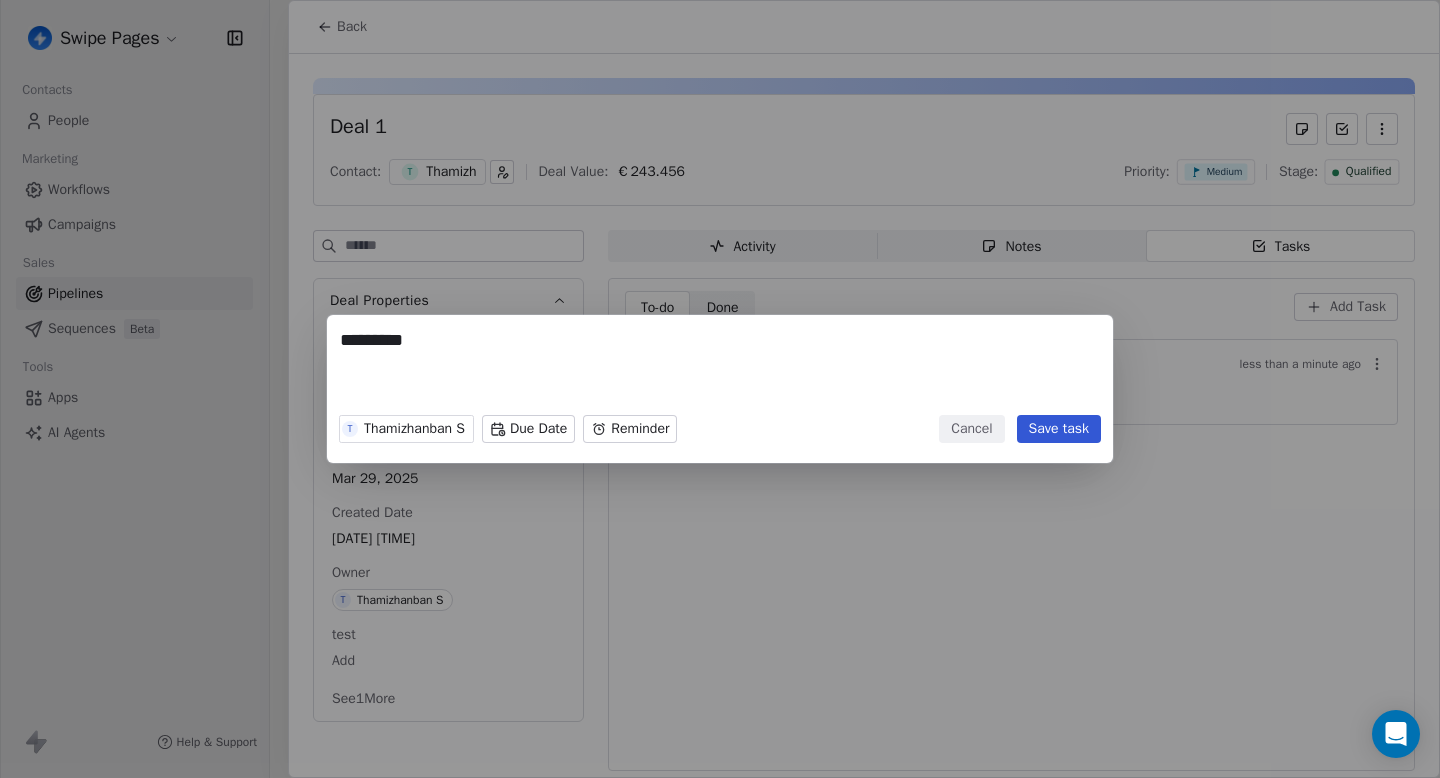 type on "*********" 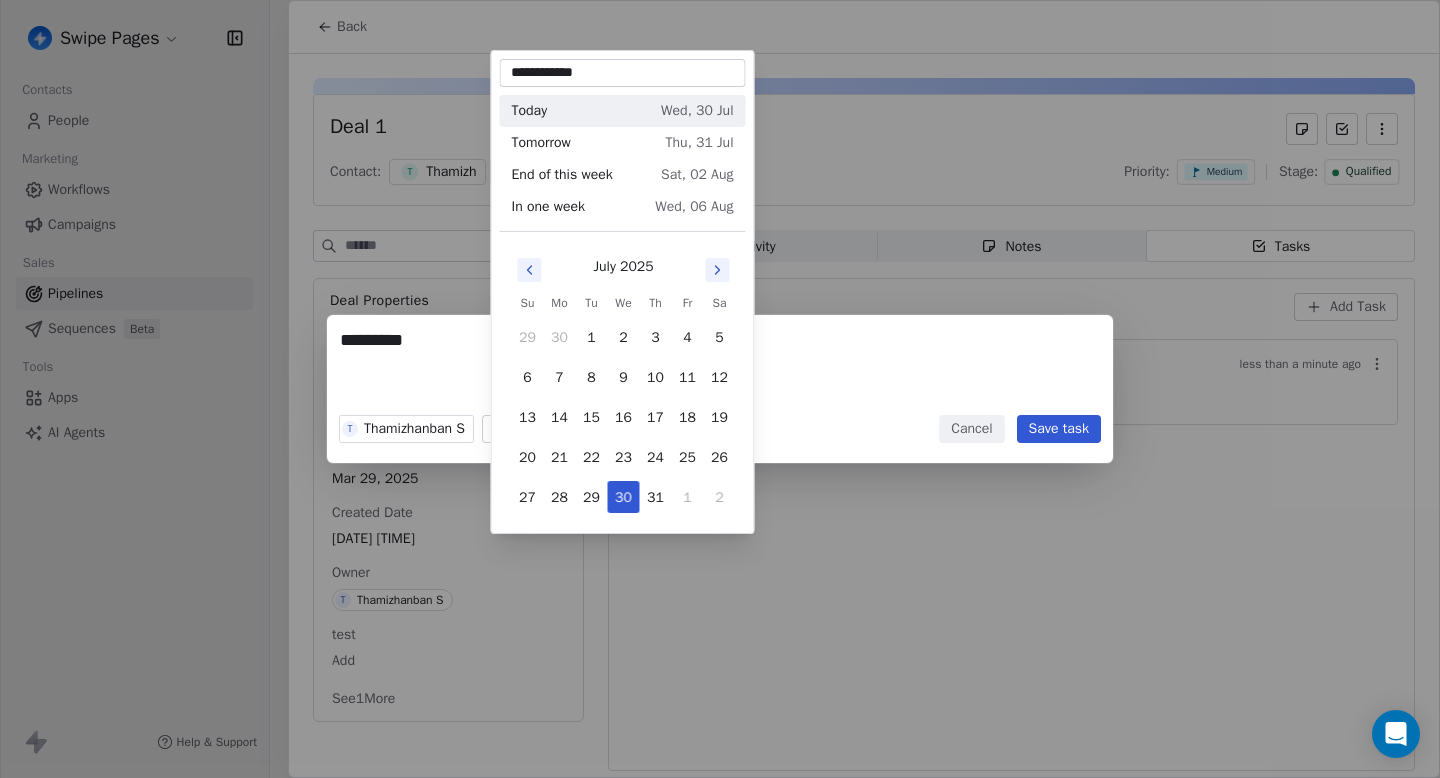click on "********* T [LAST] S Due Date Reminder Cancel Save task" at bounding box center [720, 389] 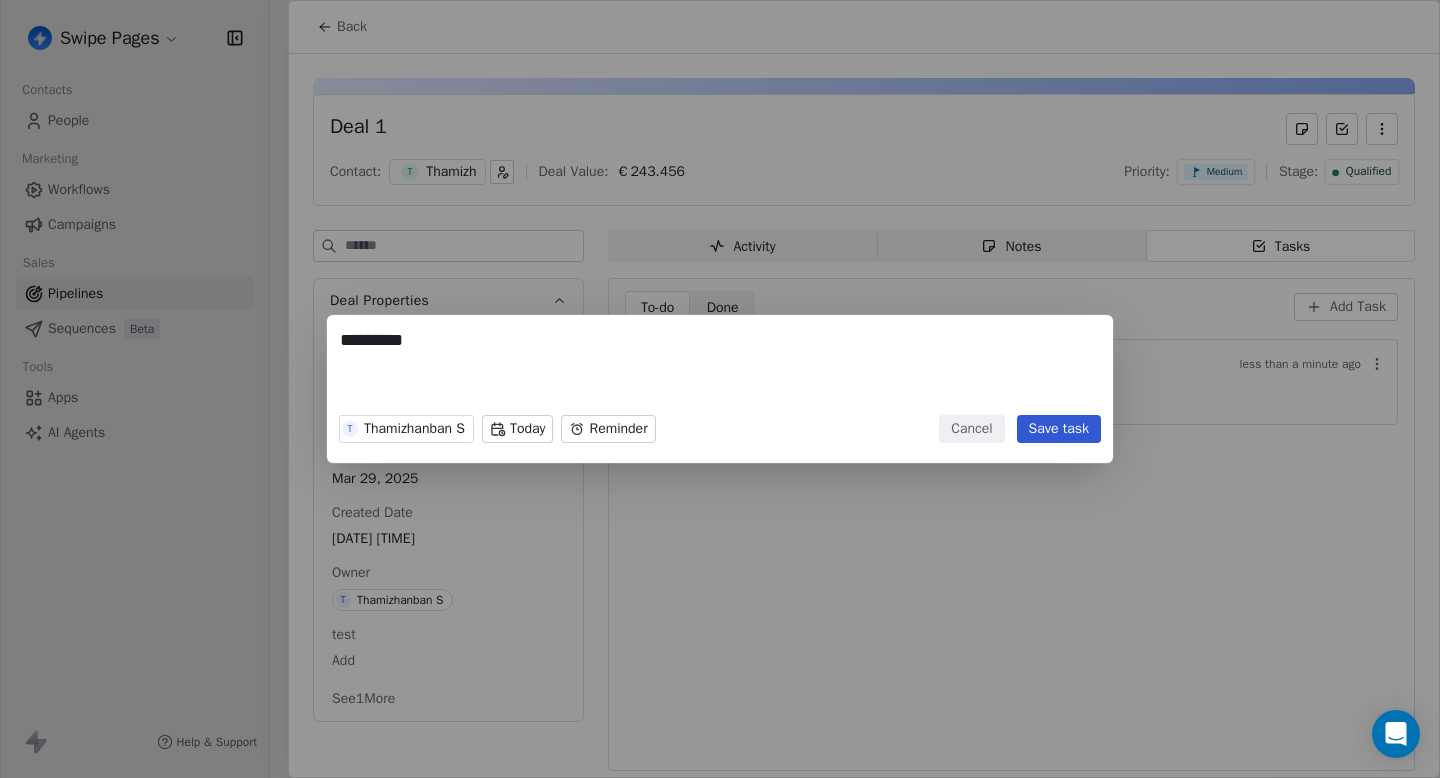 click on "Swipe Pages Contacts People Marketing Workflows Campaigns Sales Pipelines Sequences Beta Tools Apps AI Agents Help & Support Pipelines New Pipeline 2 Deals First Pipe Filter Edit View Sort: Deal Value New Lead 0 € 0 New Deal Qualified 2 € 2.589.088 Deal 1 € 243.456 Contact T [FIRST] Owner T [FIRST] S Annual Revenue US$51,000 Priority High Expected Close Date - New Deal Proposal 0 € 0 New Deal Won 0 € 0 New Deal Lost 0 € 0 New Deal
To pick up a draggable item, press the space bar.
While dragging, use the arrow keys to move the item.
Press space again to drop the item in its new position, or press escape to cancel.
Back Deal 1 Contact: T [FIRST] Deal Value: € 243.456 Priority: Medium Stage: Qualified Deal Properties Deal Name Deal 1 Deal Value €243,456 Expected Close Date [DATE] Created Date [DATE] [TIME] Owner T Add" at bounding box center [720, 389] 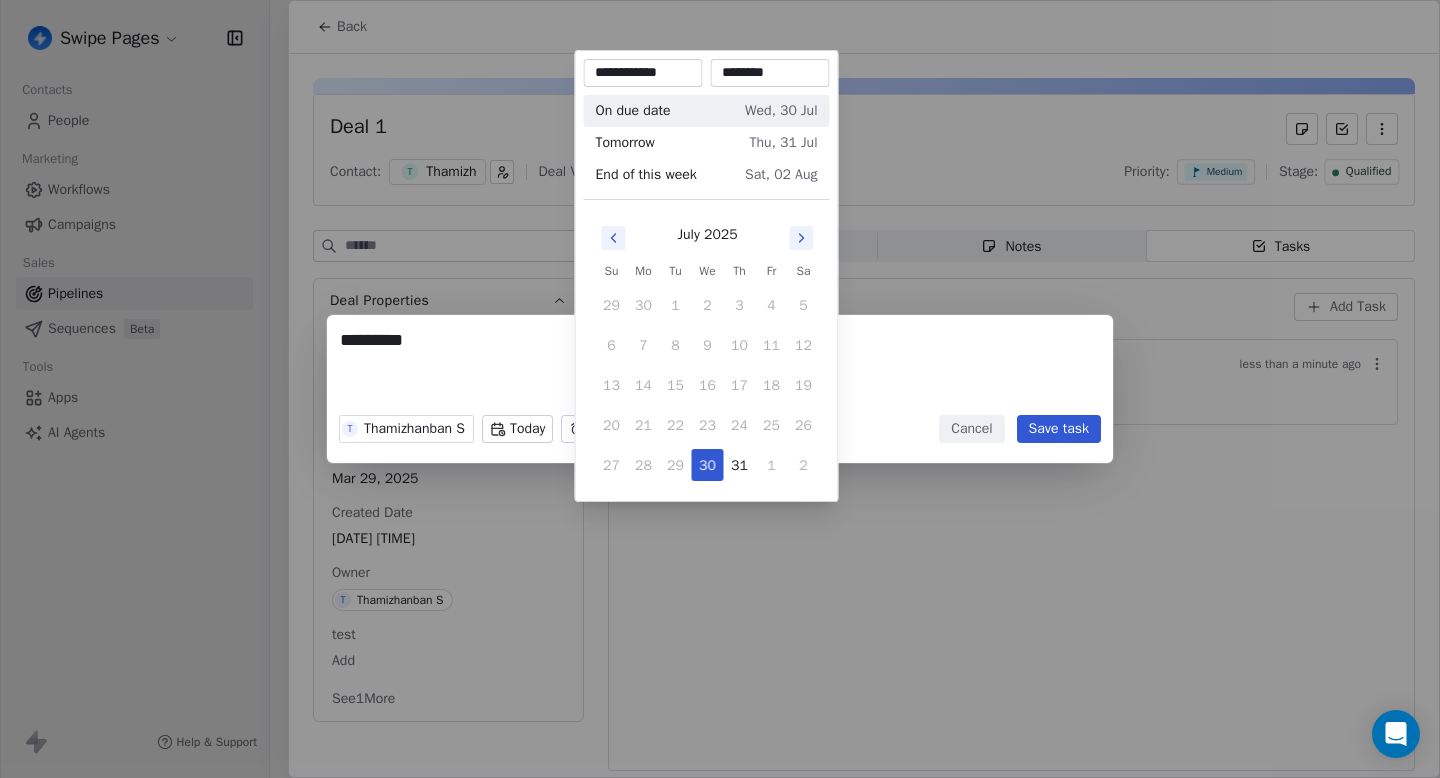 click on "********* T [LAST] S Today Reminder Cancel Save task" at bounding box center (720, 389) 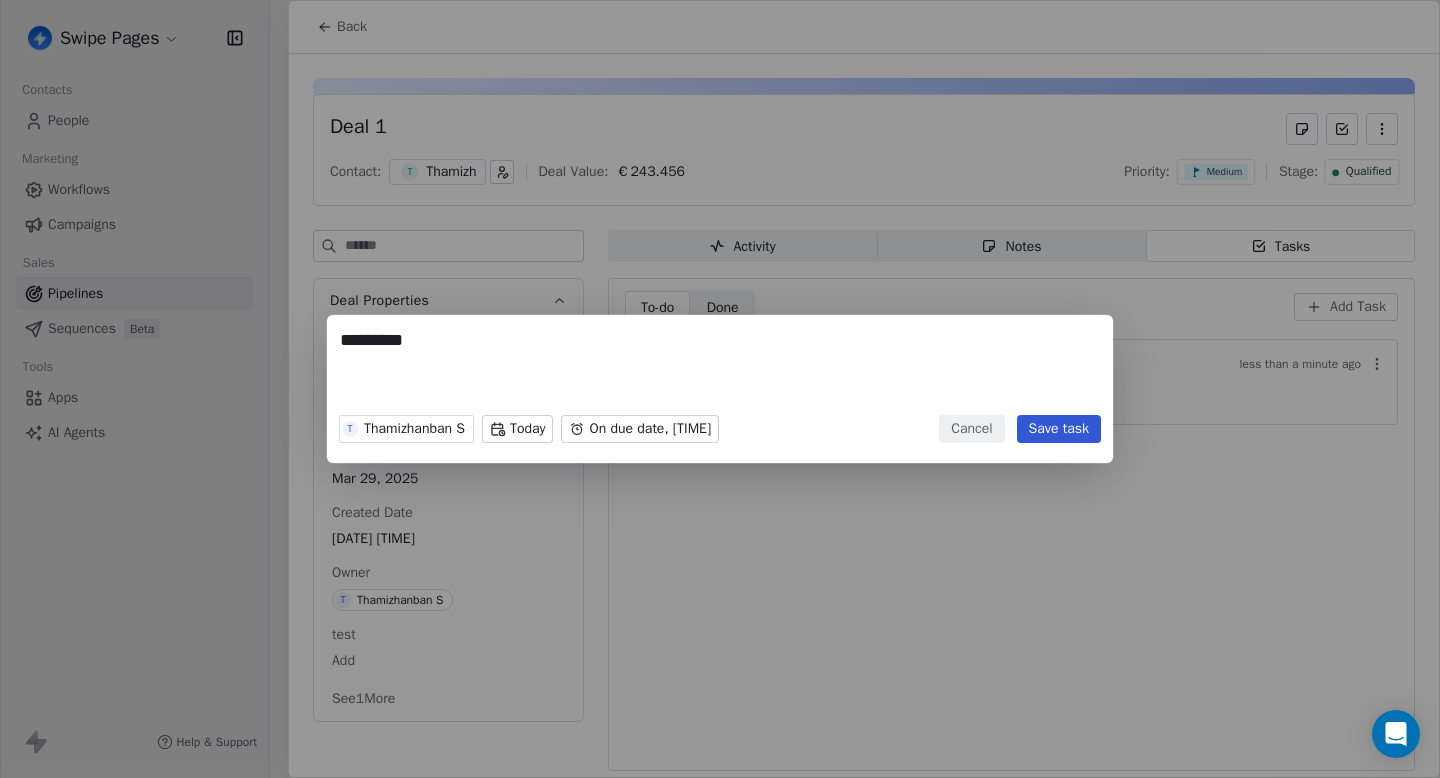 click on "Swipe Pages Contacts People Marketing Workflows Campaigns Sales Pipelines Sequences Beta Tools Apps AI Agents Help & Support Pipelines New Pipeline 2 Deals First Pipe Filter Edit View Sort: Deal Value New Lead 0 € 0 New Deal Qualified 2 € 2.589.088 Deal 1 € 243.456 Contact T [FIRST] Owner T [FIRST] S Annual Revenue US$51,000 Priority High Expected Close Date - New Deal Proposal 0 € 0 New Deal Won 0 € 0 New Deal Lost 0 € 0 New Deal
To pick up a draggable item, press the space bar.
While dragging, use the arrow keys to move the item.
Press space again to drop the item in its new position, or press escape to cancel.
Back Deal 1 Contact: T [FIRST] Deal Value: € 243.456 Priority: Medium Stage: Qualified Deal Properties Deal Name Deal 1 Deal Value €243,456 Expected Close Date [DATE] Created Date [DATE] [TIME] Owner T Add" at bounding box center [720, 389] 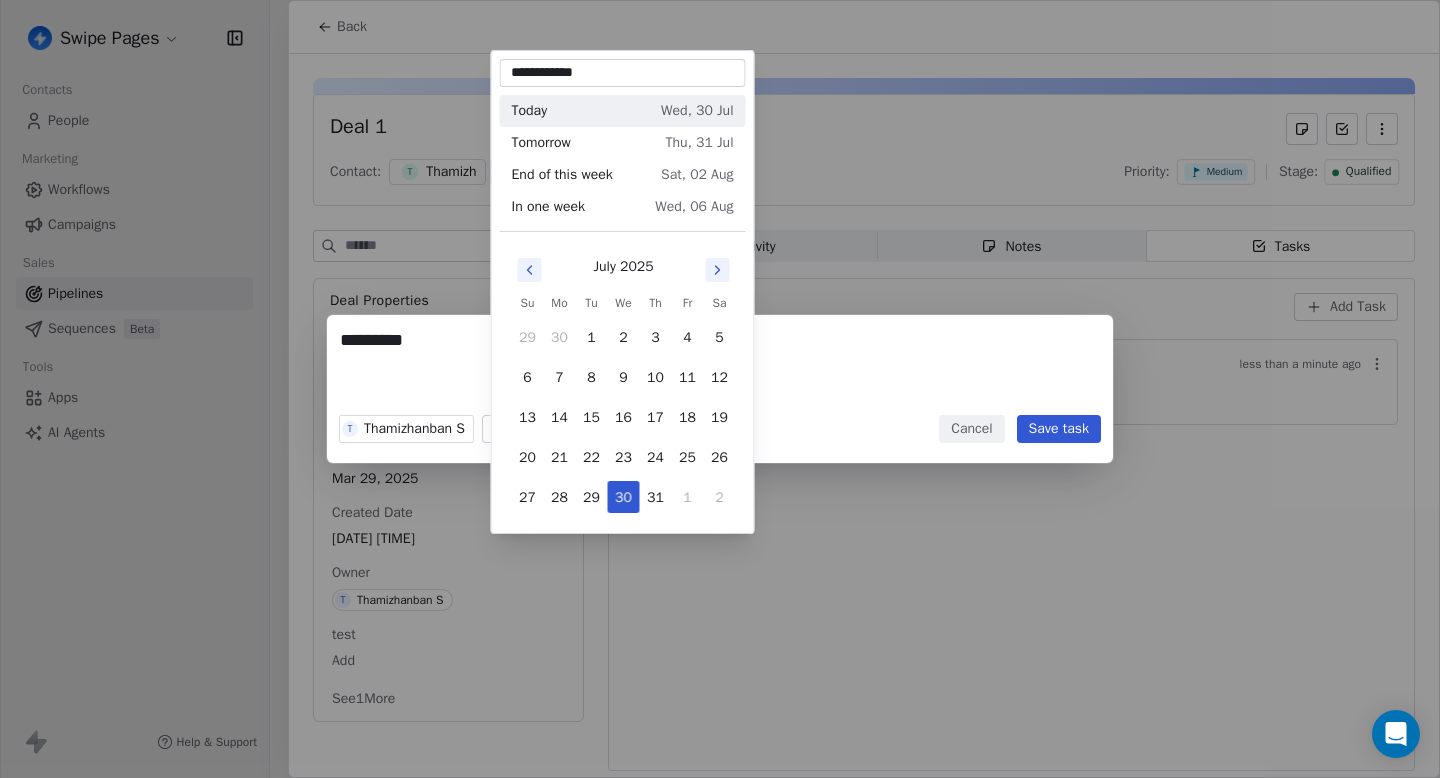 click on "********* T [LAST] S Today On due date, [TIME] Cancel Save task" at bounding box center (720, 389) 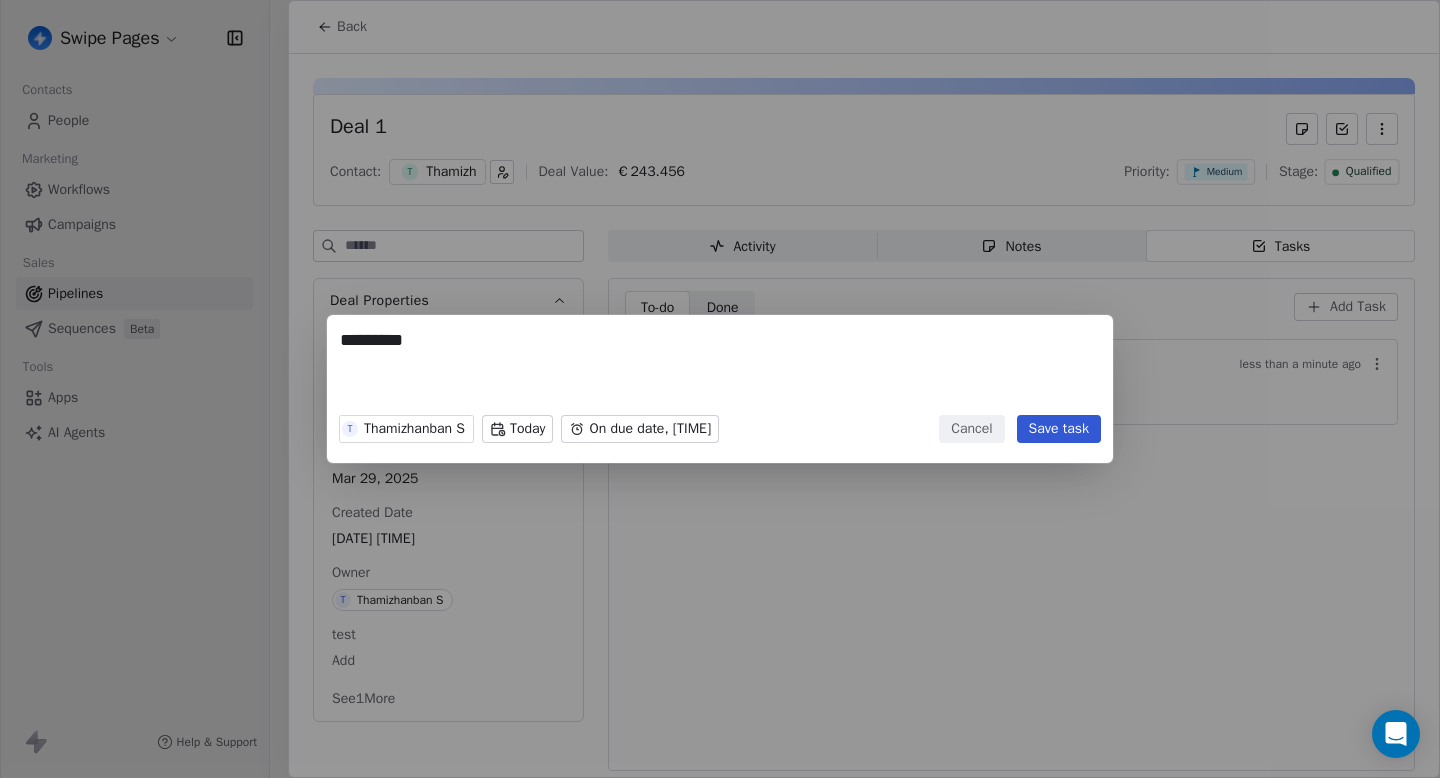 click on "Swipe Pages Contacts People Marketing Workflows Campaigns Sales Pipelines Sequences Beta Tools Apps AI Agents Help & Support Pipelines New Pipeline 2 Deals First Pipe Filter Edit View Sort: Deal Value New Lead 0 € 0 New Deal Qualified 2 € 2.589.088 Deal 1 € 243.456 Contact T [FIRST] Owner T [FIRST] S Annual Revenue US$51,000 Priority High Expected Close Date - New Deal Proposal 0 € 0 New Deal Won 0 € 0 New Deal Lost 0 € 0 New Deal
To pick up a draggable item, press the space bar.
While dragging, use the arrow keys to move the item.
Press space again to drop the item in its new position, or press escape to cancel.
Back Deal 1 Contact: T [FIRST] Deal Value: € 243.456 Priority: Medium Stage: Qualified Deal Properties Deal Name Deal 1 Deal Value €243,456 Expected Close Date [DATE] Created Date [DATE] [TIME] Owner T Add" at bounding box center (720, 389) 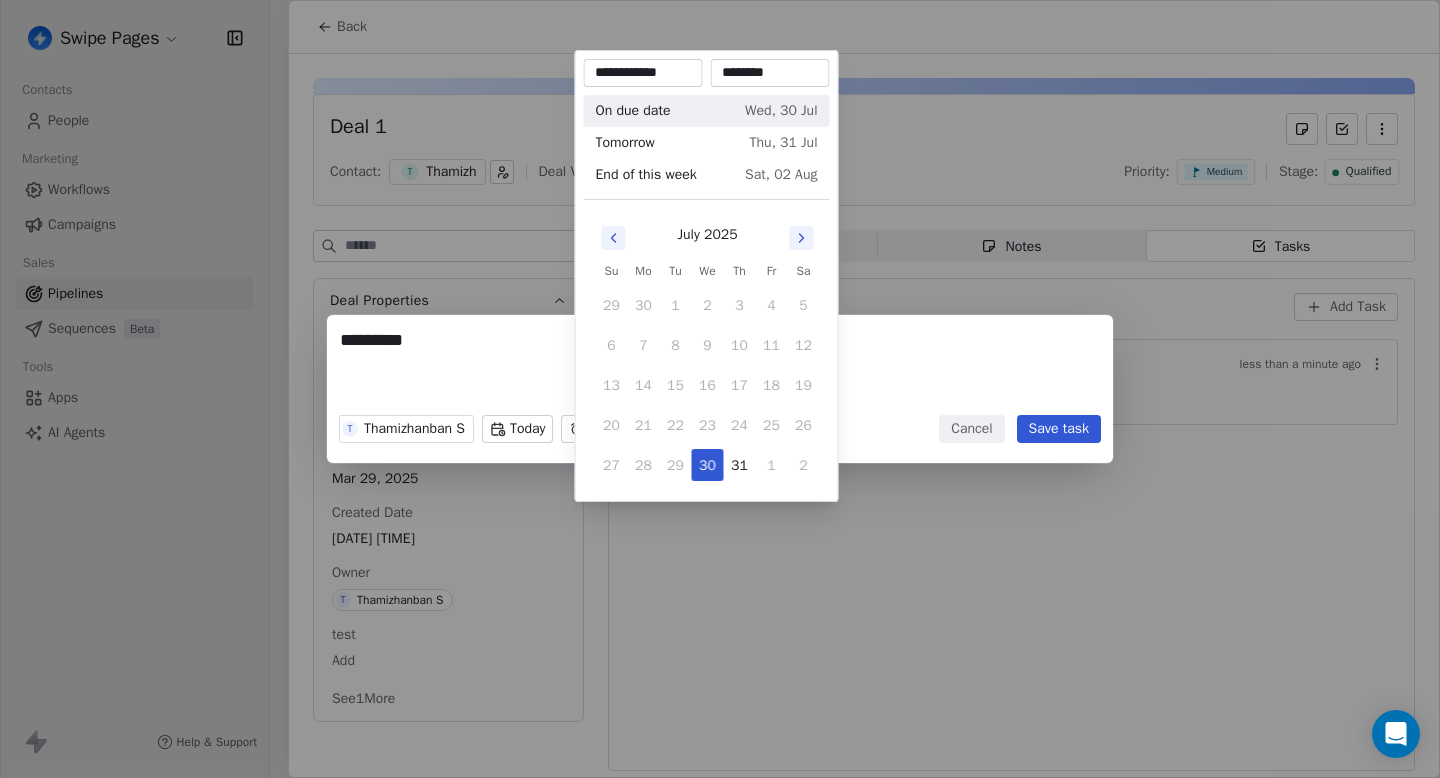 click on "********* T [LAST] S Today On due date, [TIME] Cancel Save task" at bounding box center (720, 389) 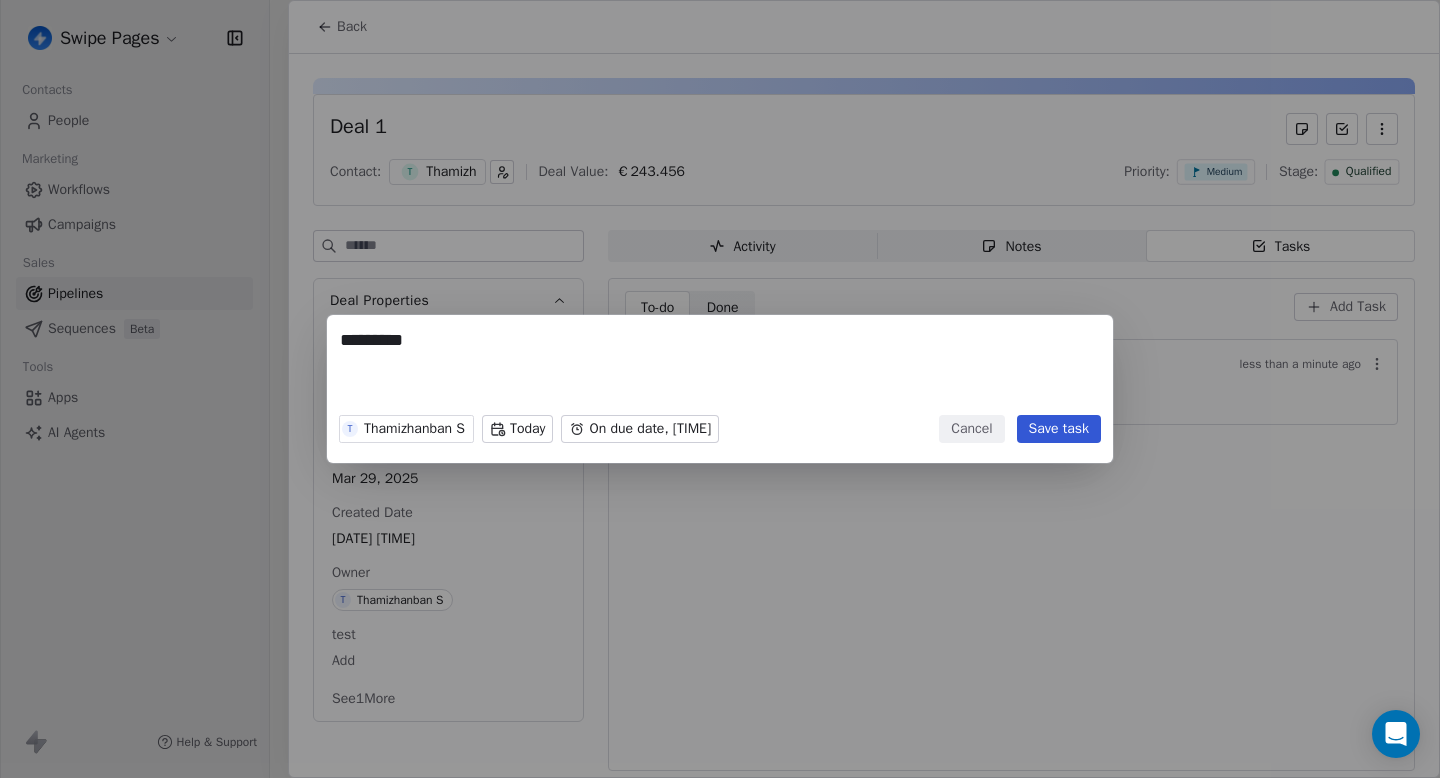 click on "Swipe Pages Contacts People Marketing Workflows Campaigns Sales Pipelines Sequences Beta Tools Apps AI Agents Help & Support Pipelines New Pipeline 2 Deals First Pipe Filter Edit View Sort: Deal Value New Lead 0 € 0 New Deal Qualified 2 € 2.589.088 Deal 1 € 243.456 Contact T [FIRST] Owner T [FIRST] S Annual Revenue US$51,000 Priority High Expected Close Date - New Deal Proposal 0 € 0 New Deal Won 0 € 0 New Deal Lost 0 € 0 New Deal
To pick up a draggable item, press the space bar.
While dragging, use the arrow keys to move the item.
Press space again to drop the item in its new position, or press escape to cancel.
Back Deal 1 Contact: T [FIRST] Deal Value: € 243.456 Priority: Medium Stage: Qualified Deal Properties Deal Name Deal 1 Deal Value €243,456 Expected Close Date [DATE] Created Date [DATE] [TIME] Owner T Add" at bounding box center (720, 389) 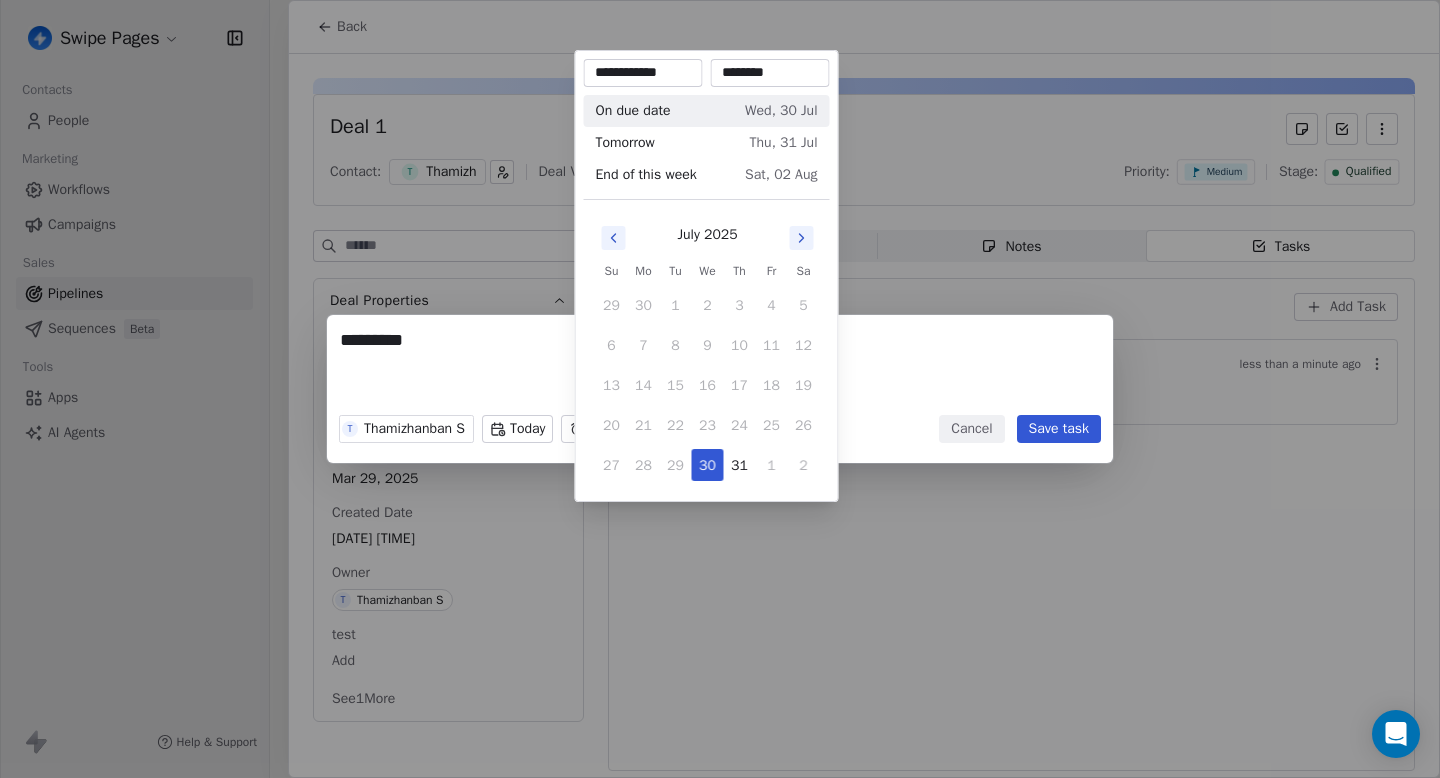 click on "********" at bounding box center (770, 73) 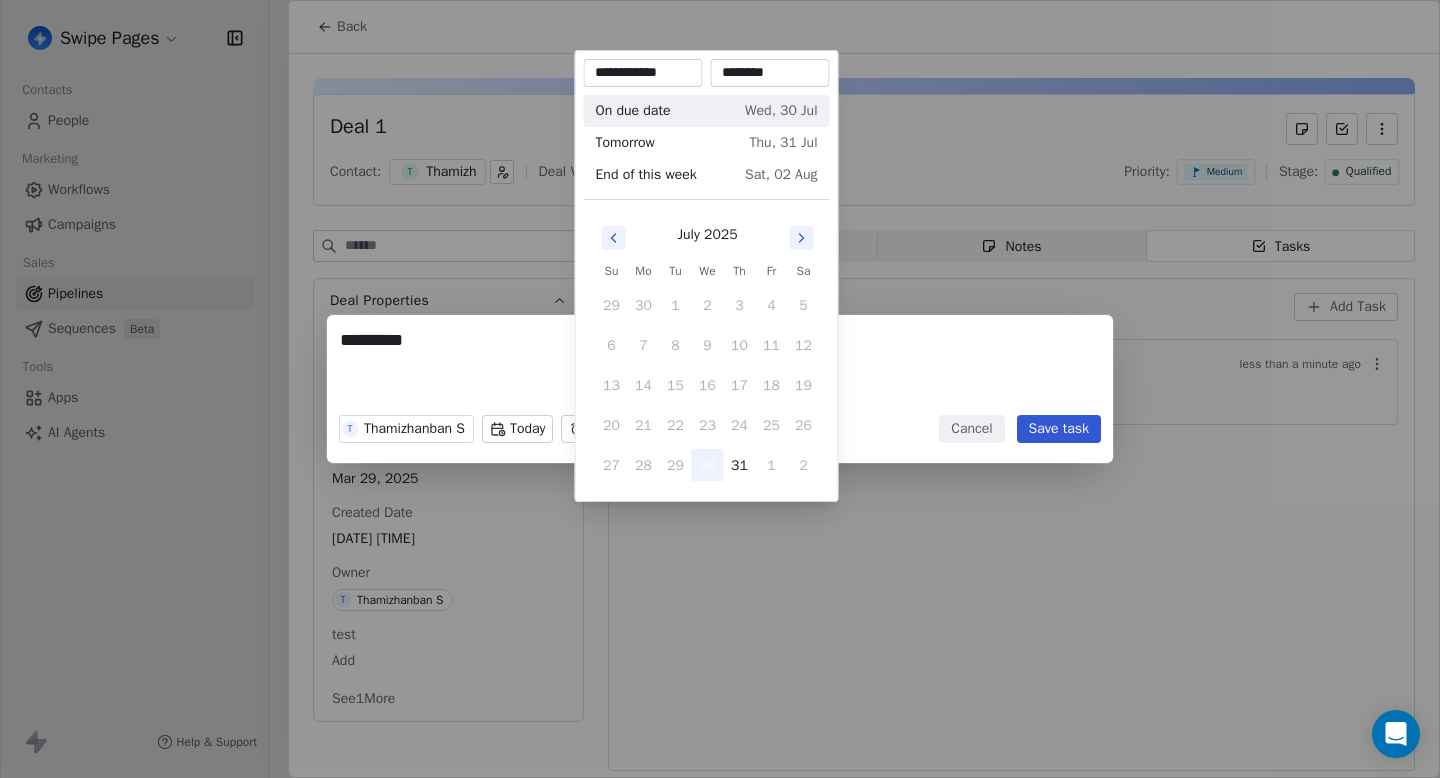 type on "********" 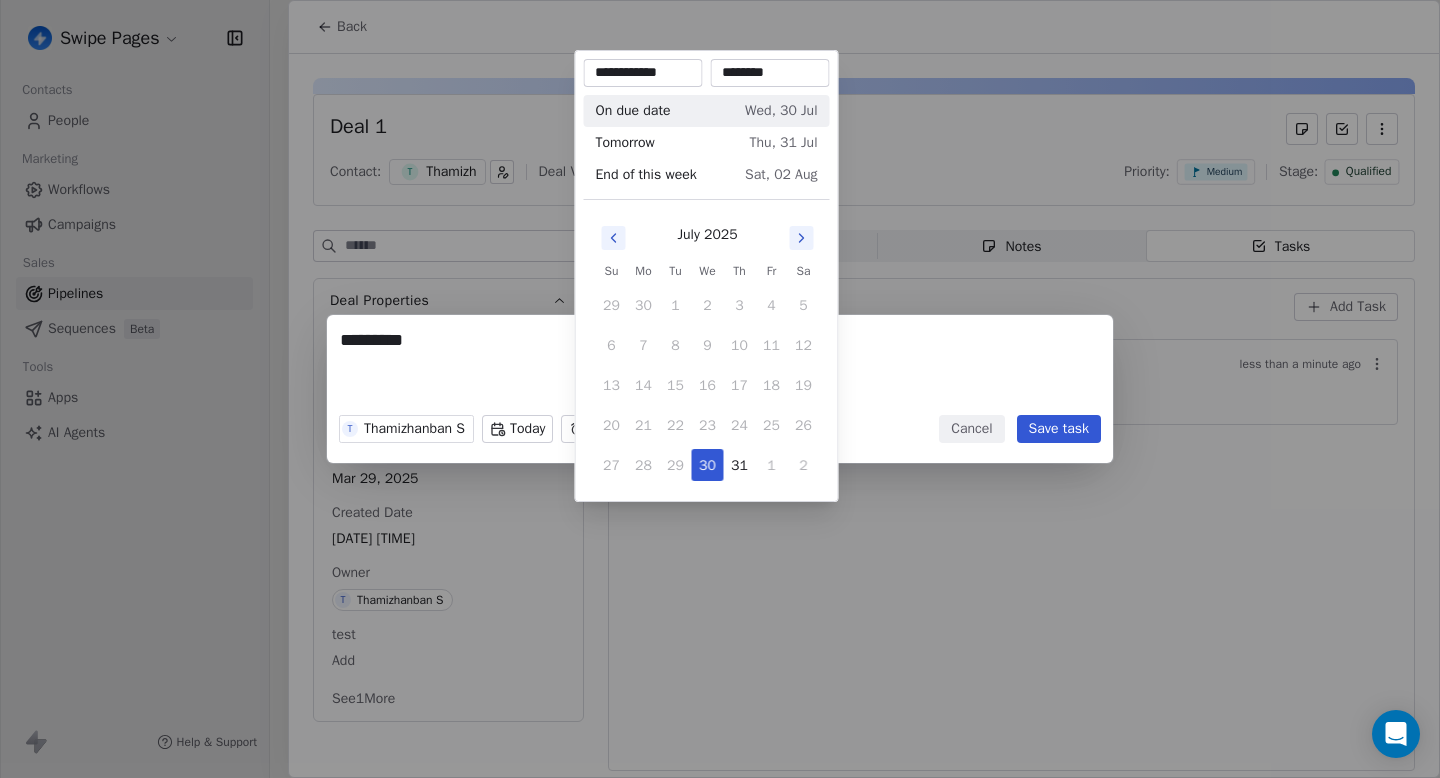 click on "********* T [LAST] S Today On due date, [TIME] Cancel Save task" at bounding box center [720, 389] 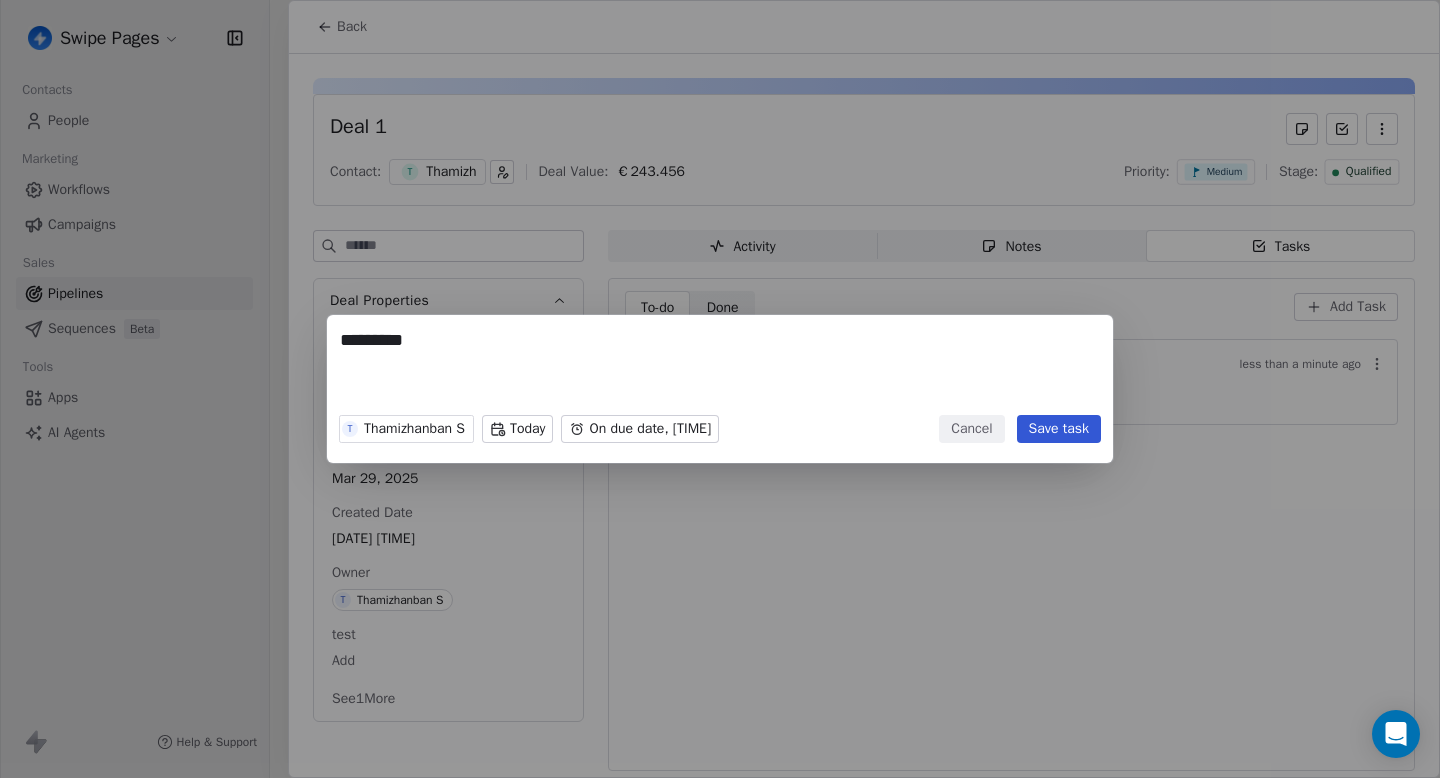 click on "Save task" at bounding box center [1059, 429] 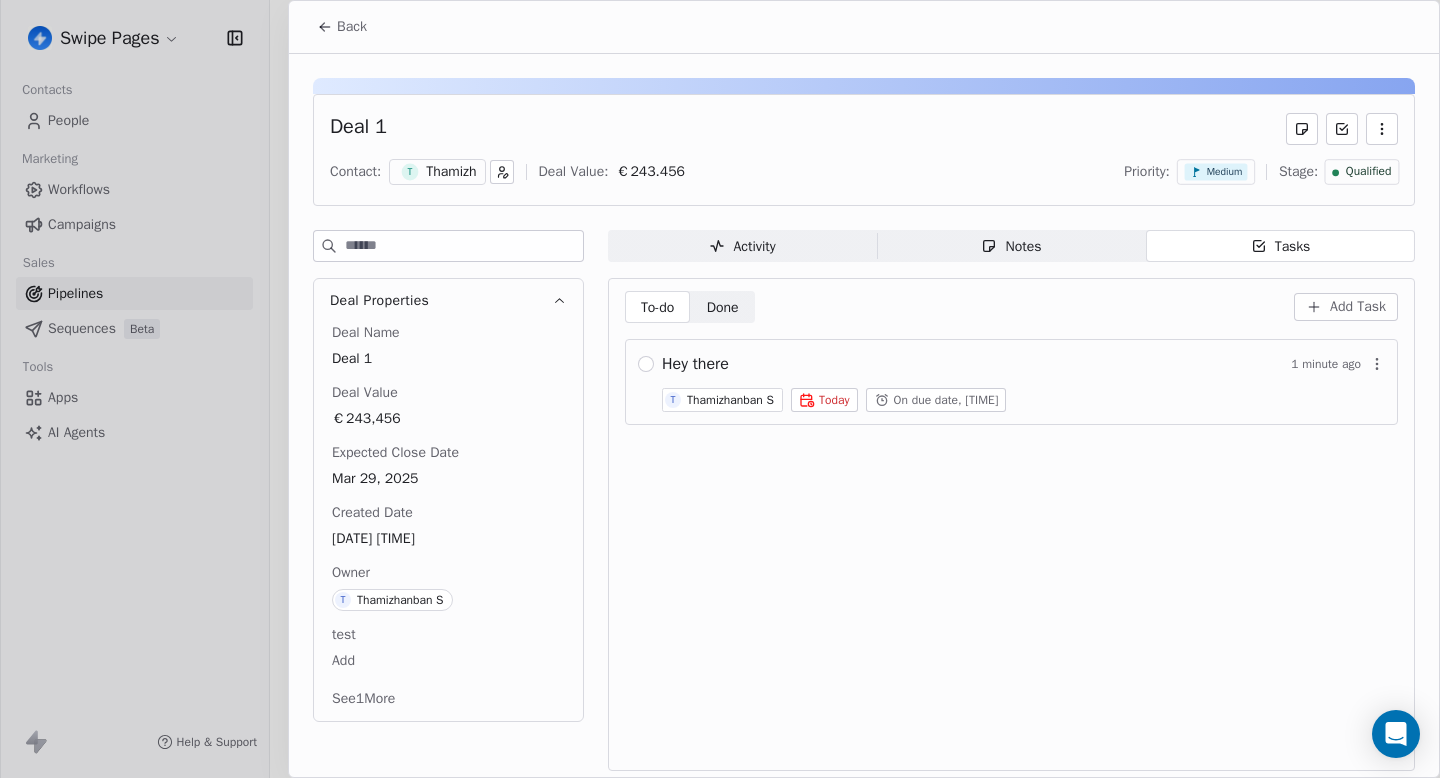 click on "Thamizhanban S" at bounding box center (730, 400) 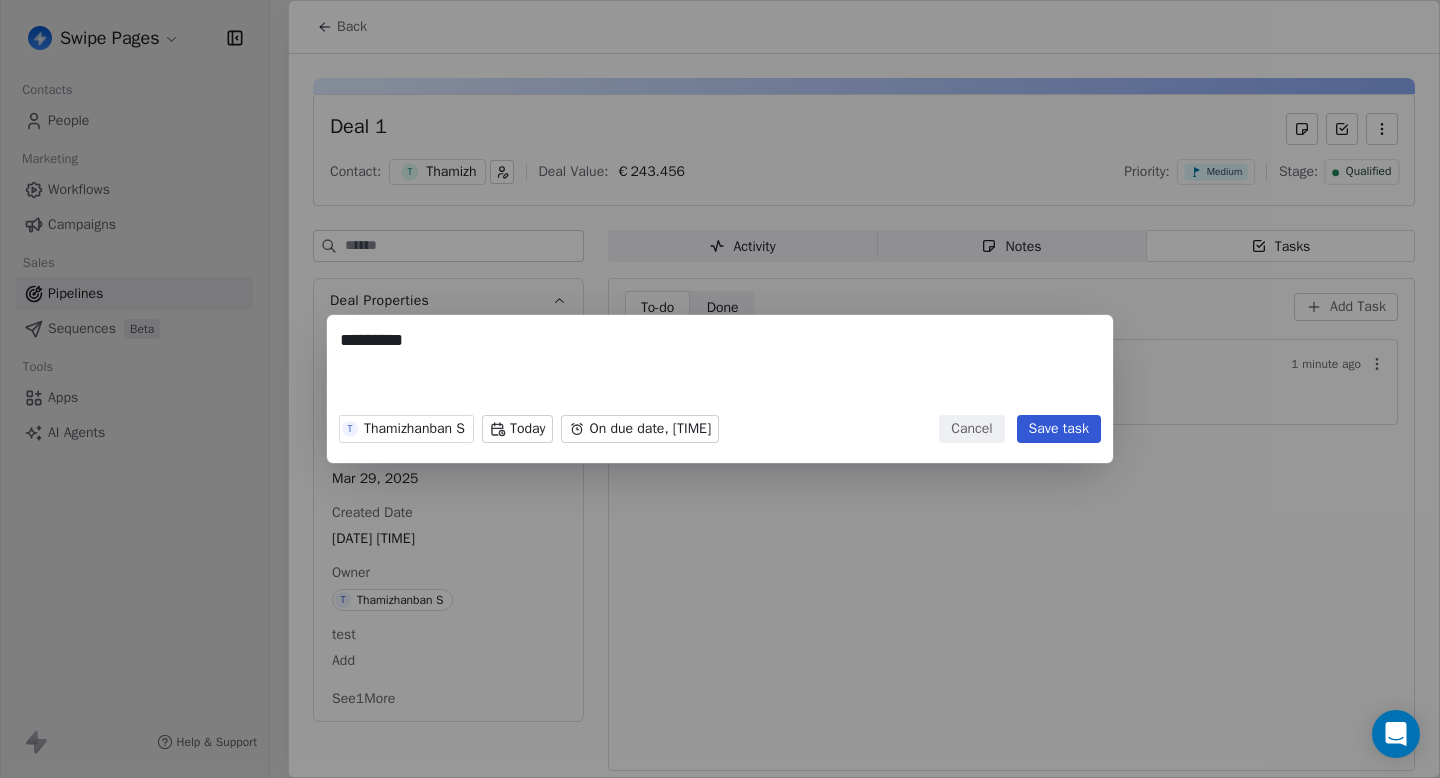 click on "Cancel" at bounding box center (971, 429) 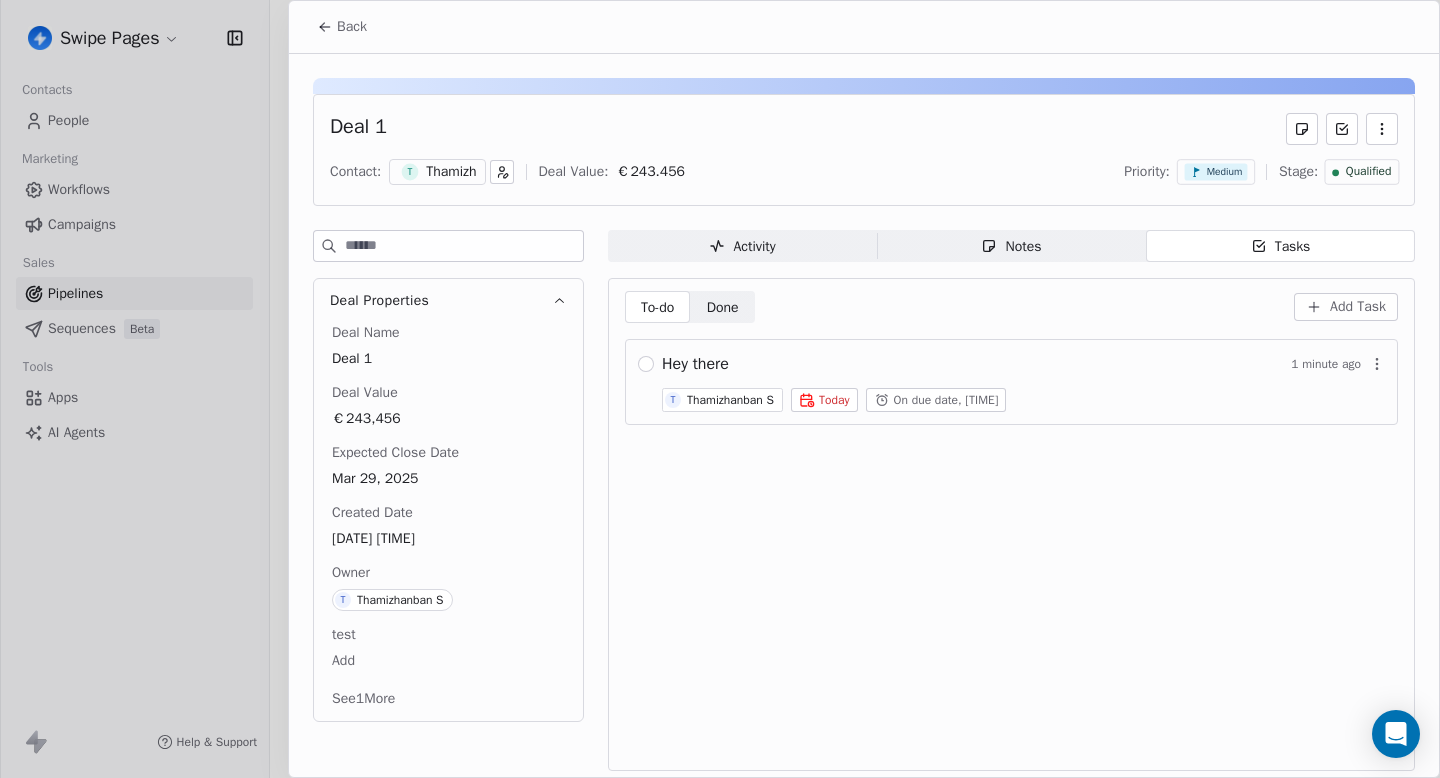 click on "To-do To-do Done Done Add Task Hey there 1 minute ago T [LAST] S Today On due date, [TIME]" at bounding box center (1011, 524) 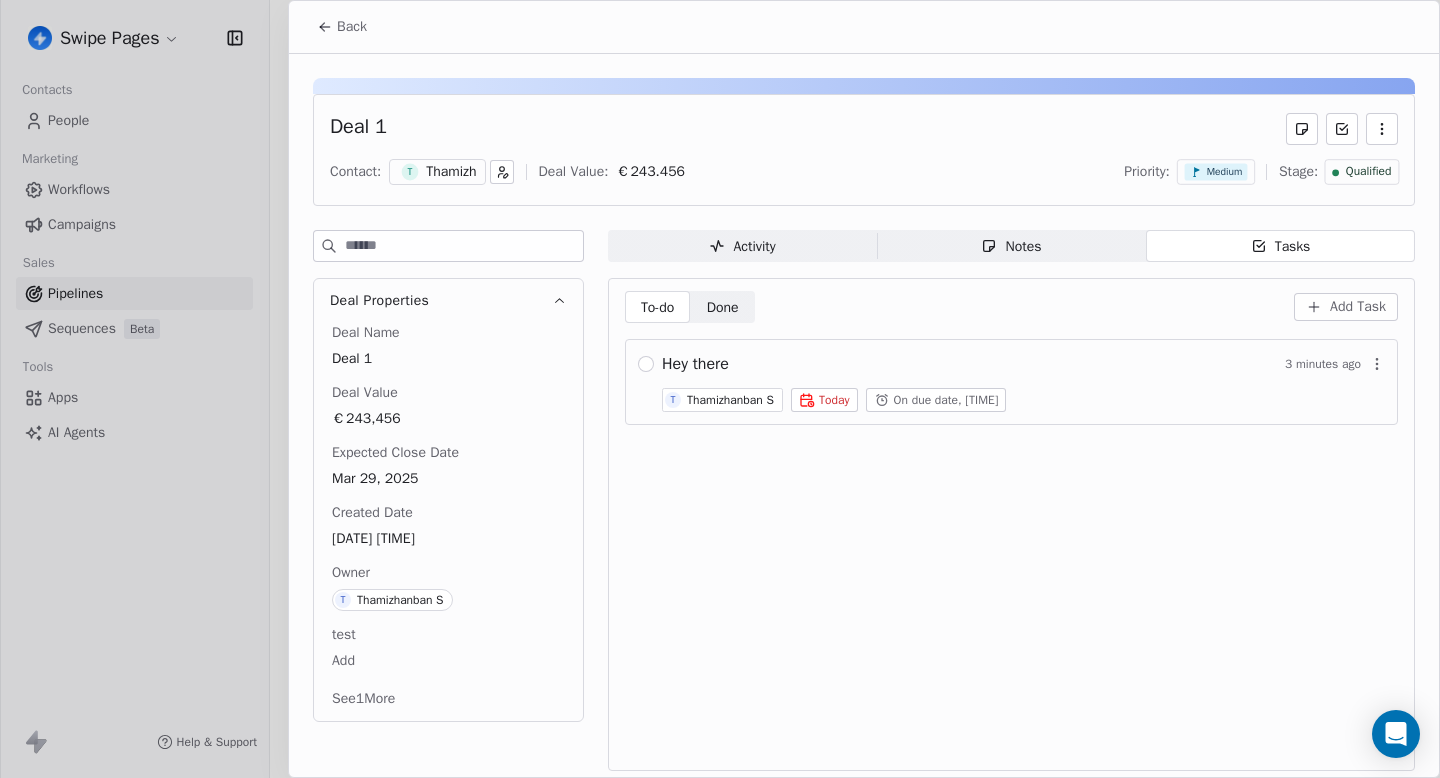 click on "Thamizhanban S" at bounding box center (730, 400) 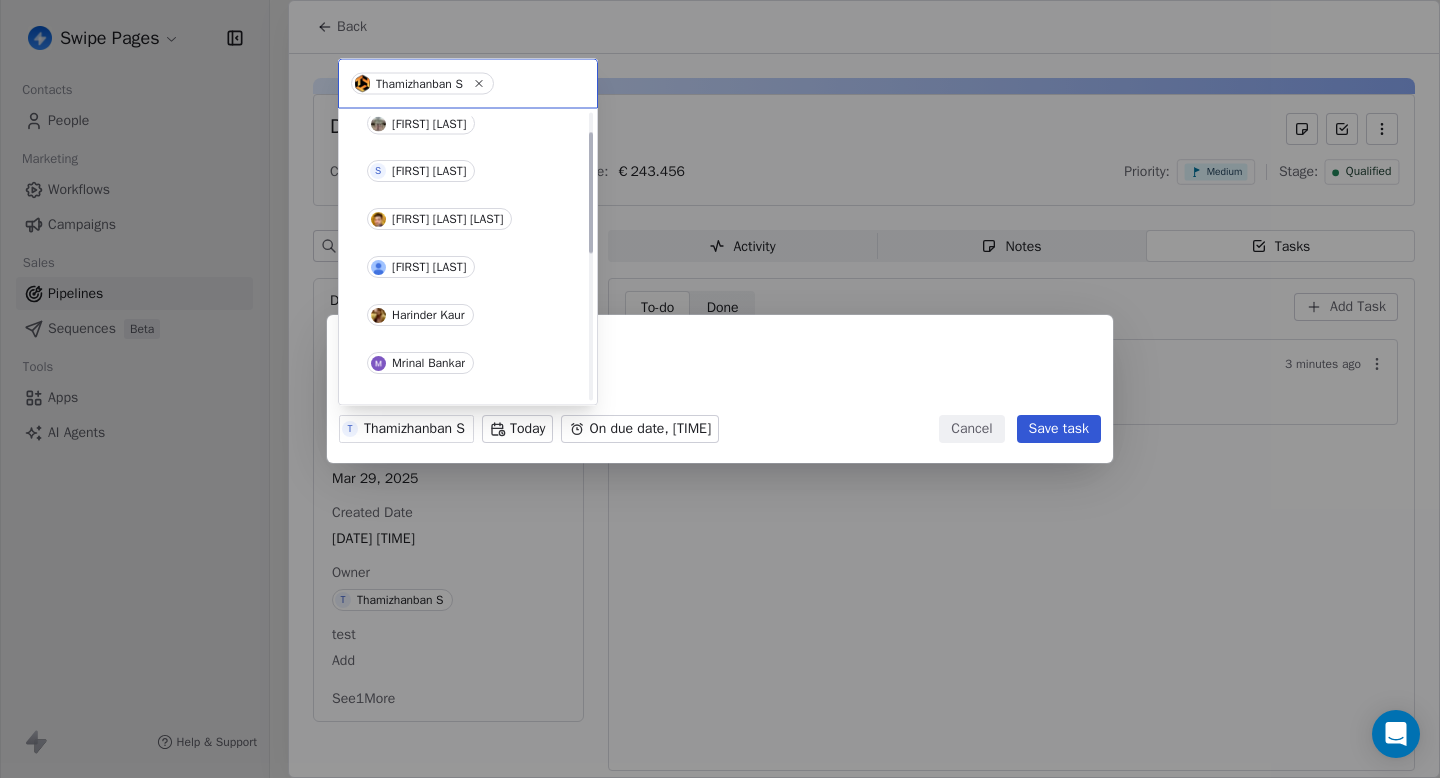 scroll, scrollTop: 0, scrollLeft: 0, axis: both 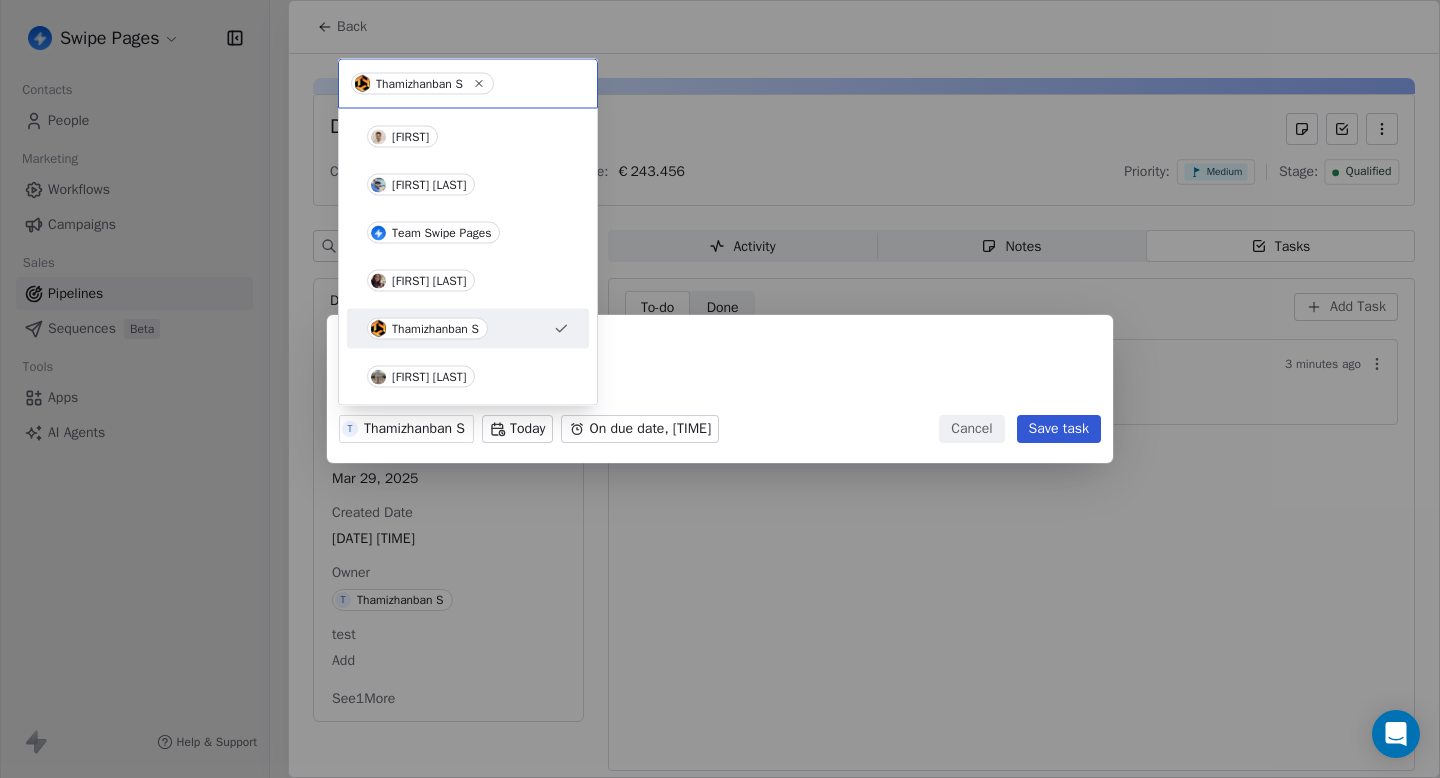 click on "********* T [LAST] S Today On due date, [TIME] Cancel Save task" at bounding box center (720, 389) 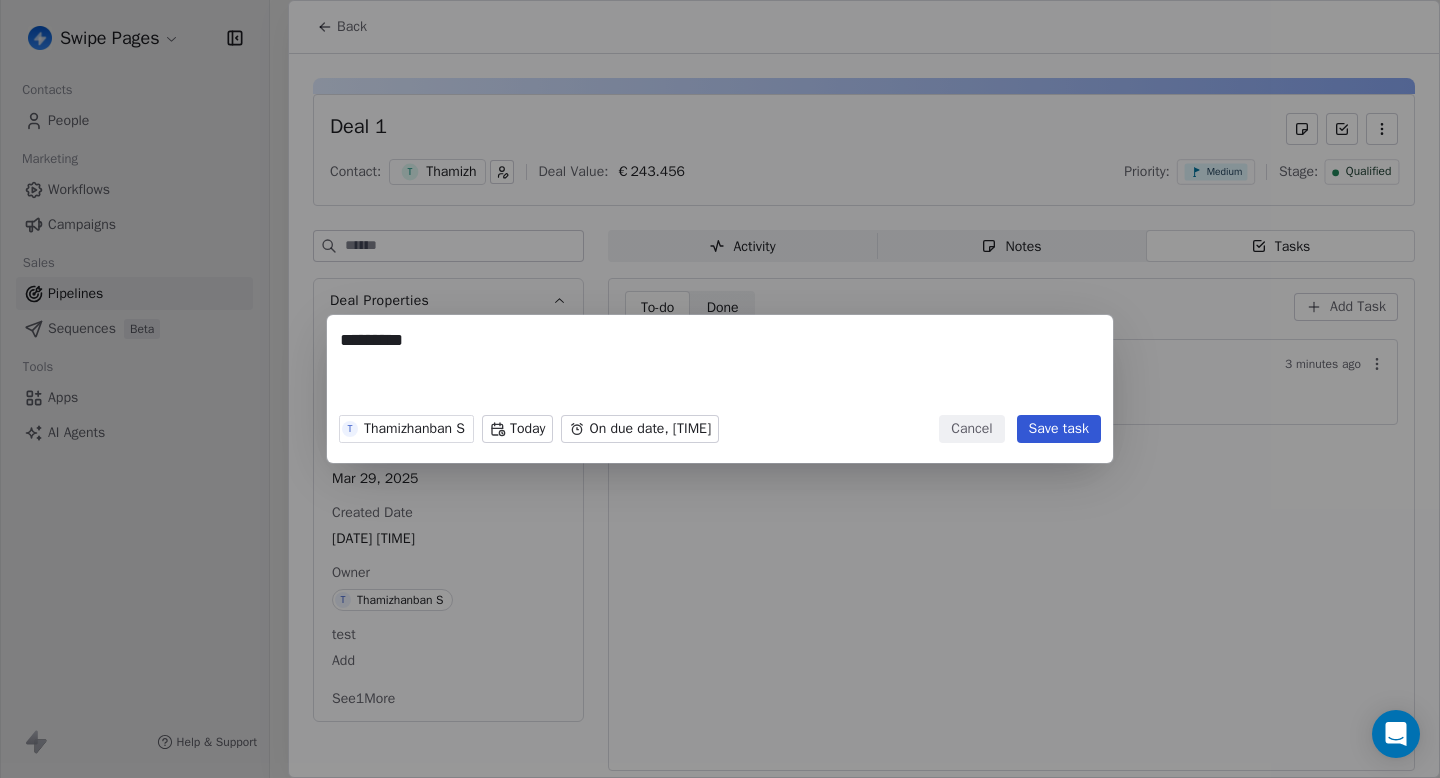 click on "********* T [LAST] S Today On due date, [TIME] Cancel Save task" at bounding box center [720, 389] 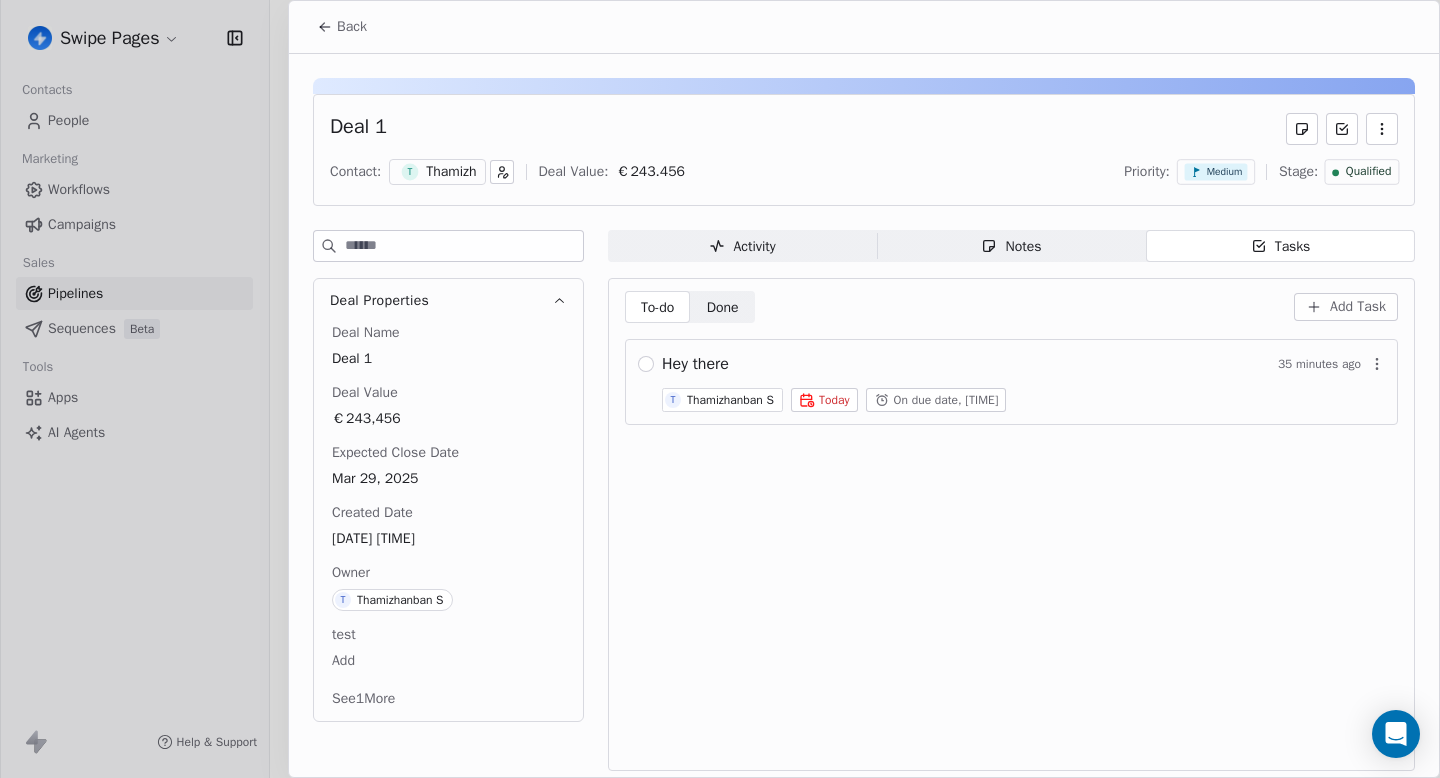 click on "On due date, [TIME]" at bounding box center (936, 400) 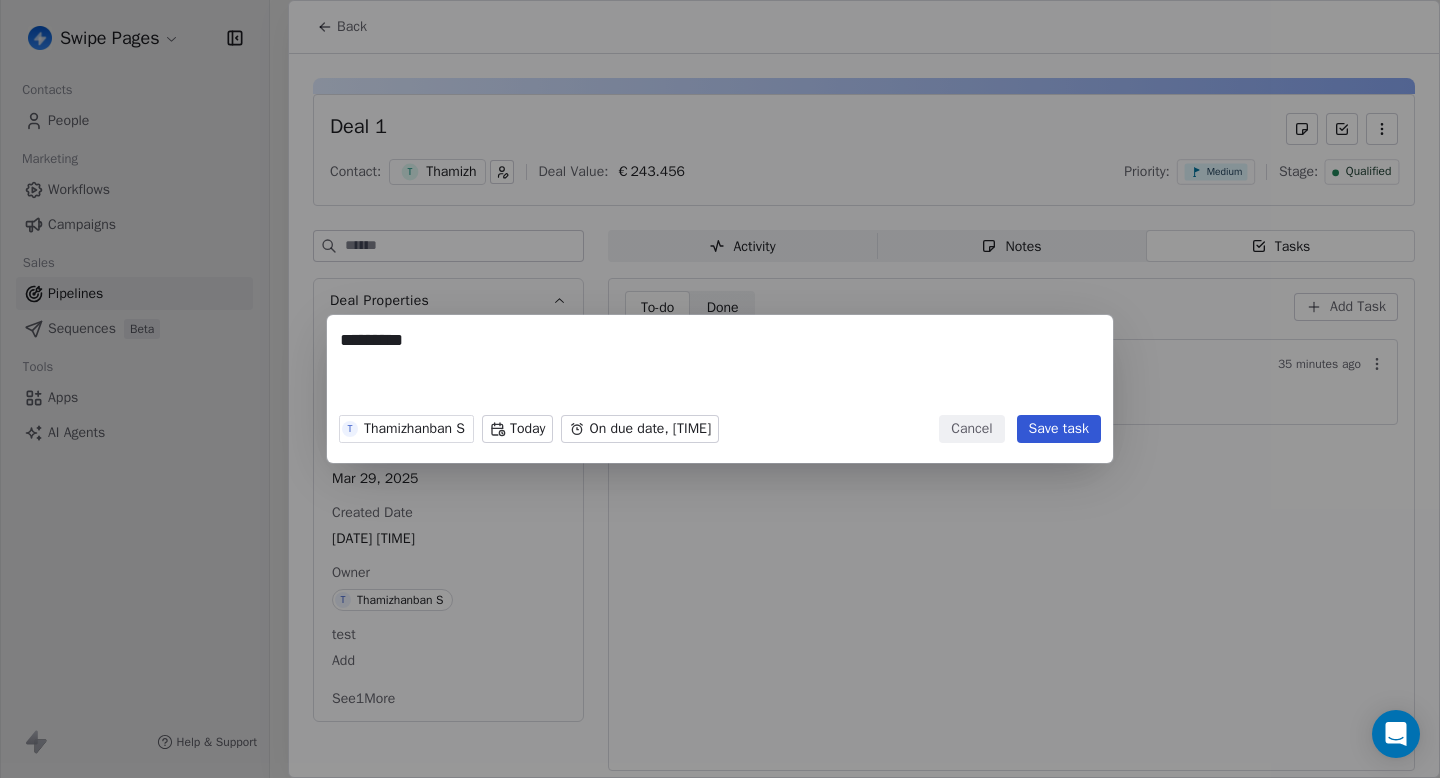click on "********* T [LAST] S Today On due date, [TIME] Cancel Save task" at bounding box center [720, 389] 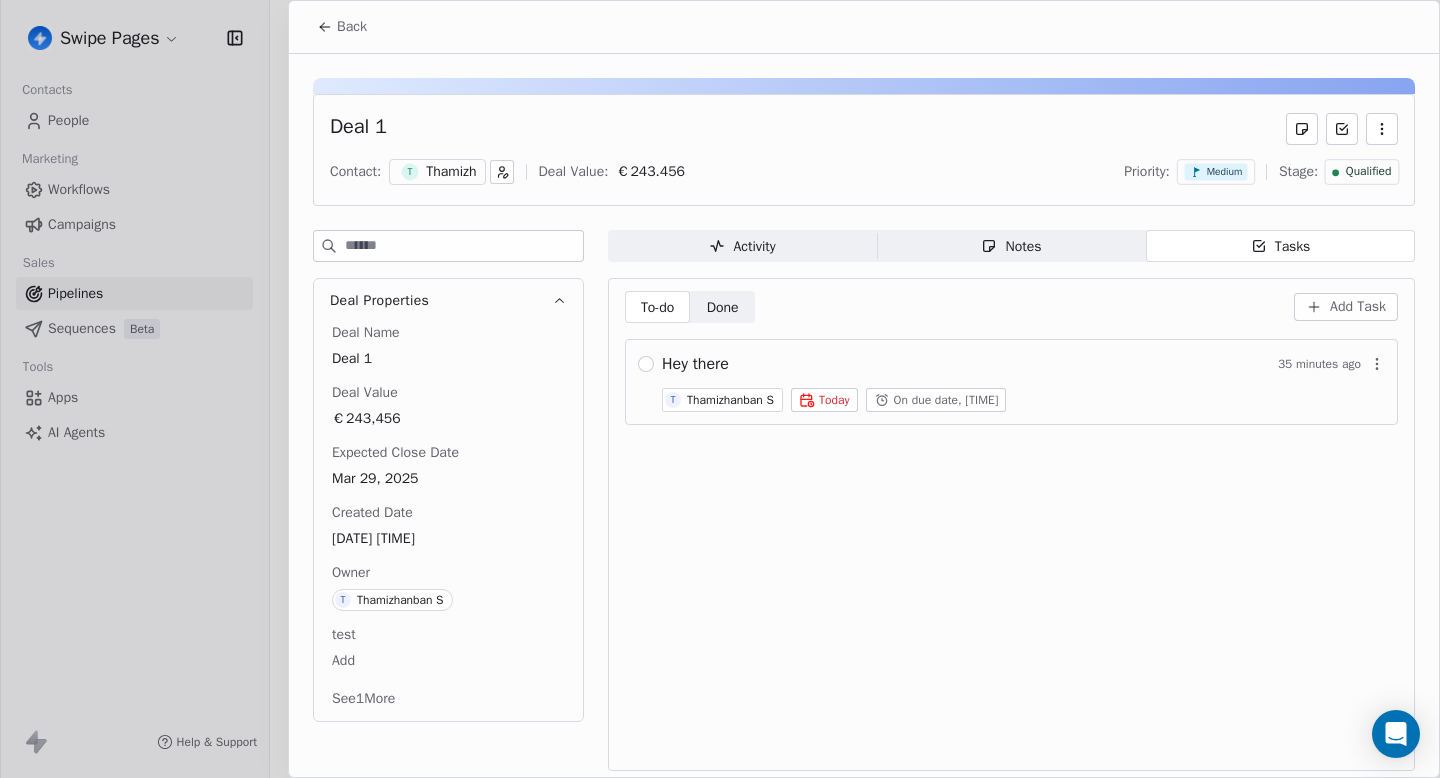 click on "Thamizhanban S" at bounding box center (730, 400) 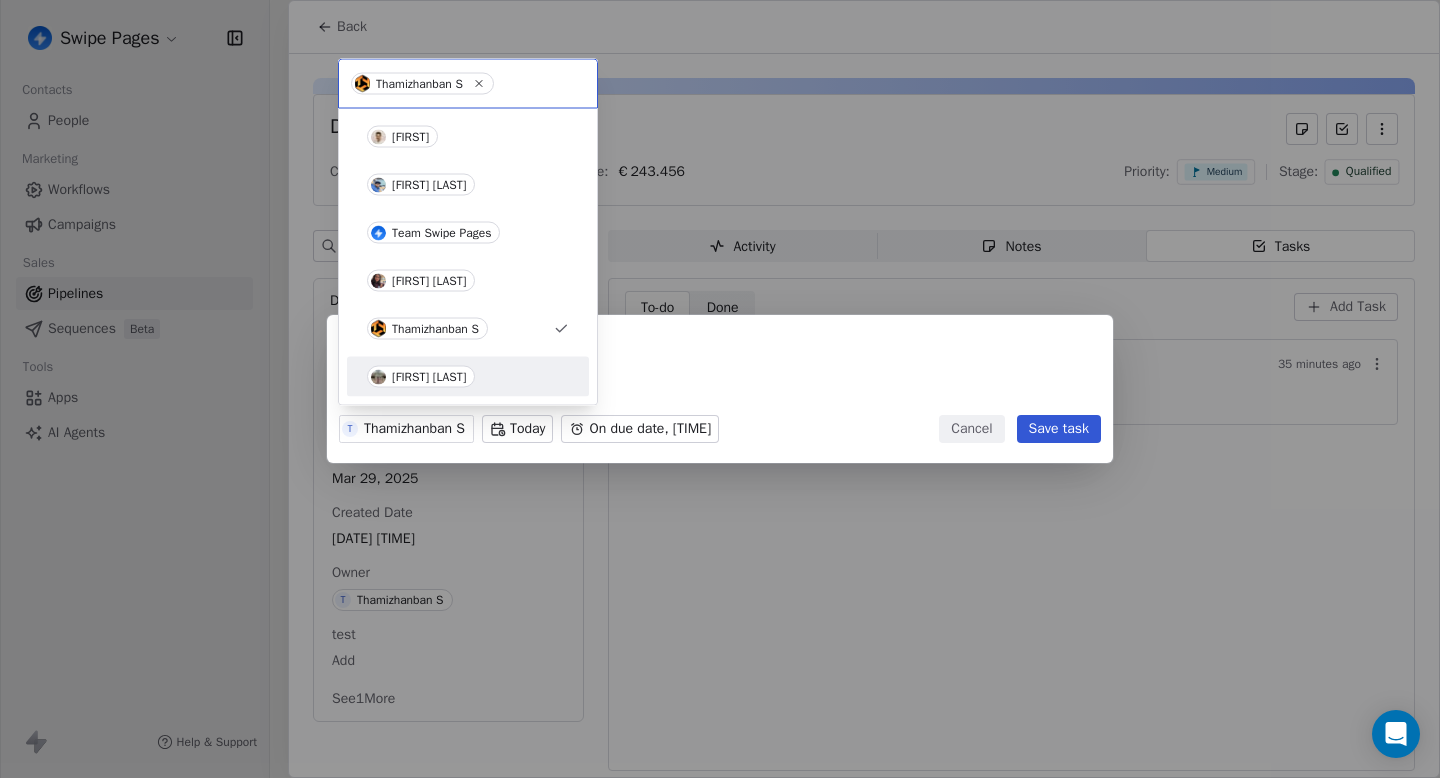 click on "********* T [LAST] S Today On due date, [TIME] Cancel Save task" at bounding box center (720, 389) 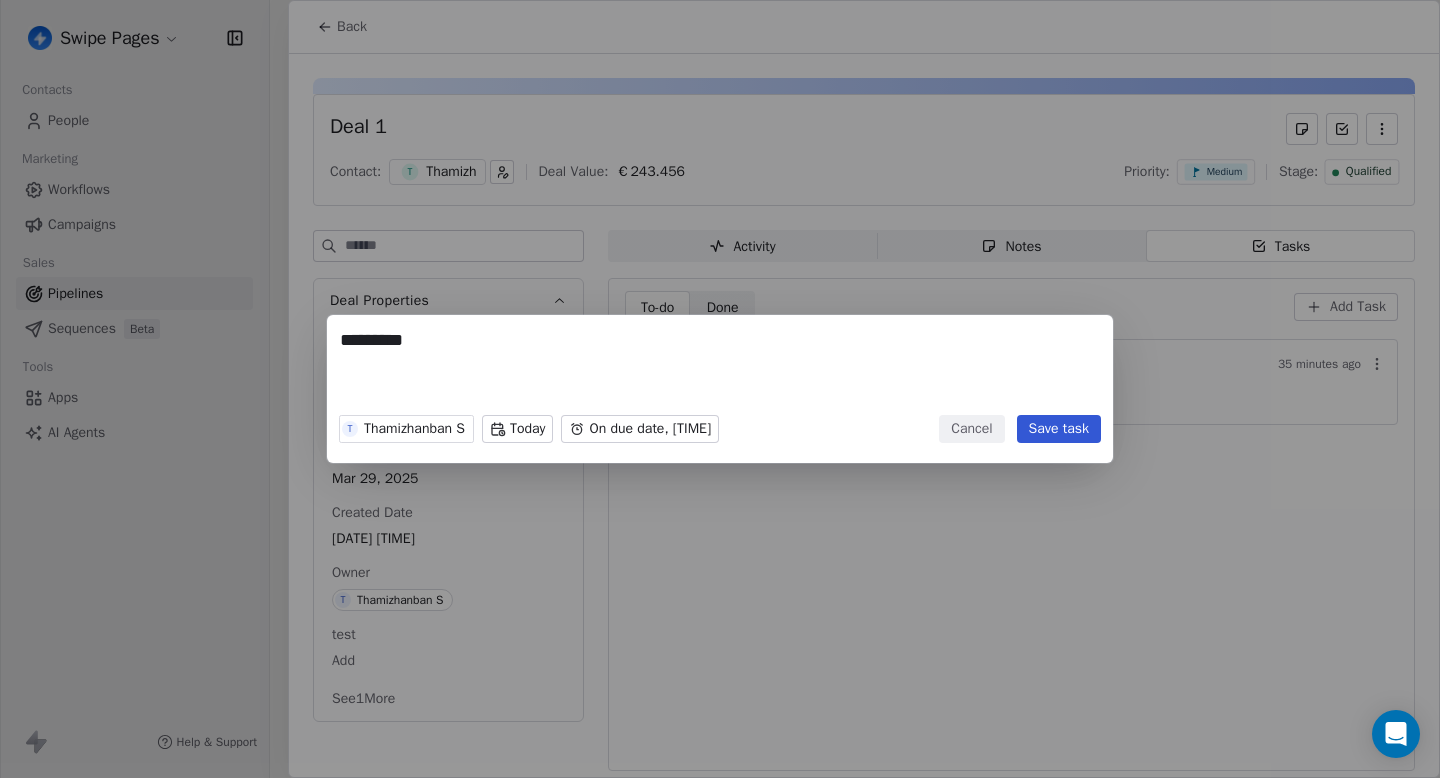 click on "Cancel" at bounding box center [971, 429] 